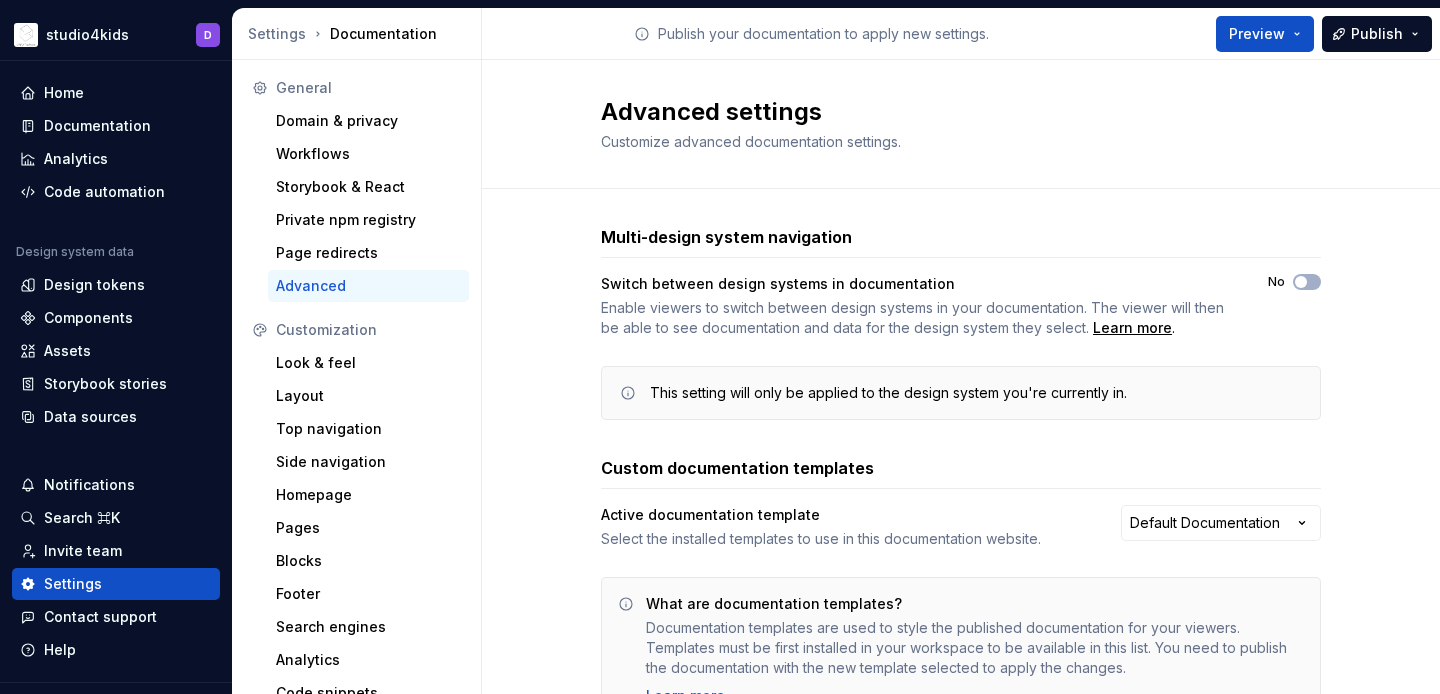 scroll, scrollTop: 0, scrollLeft: 0, axis: both 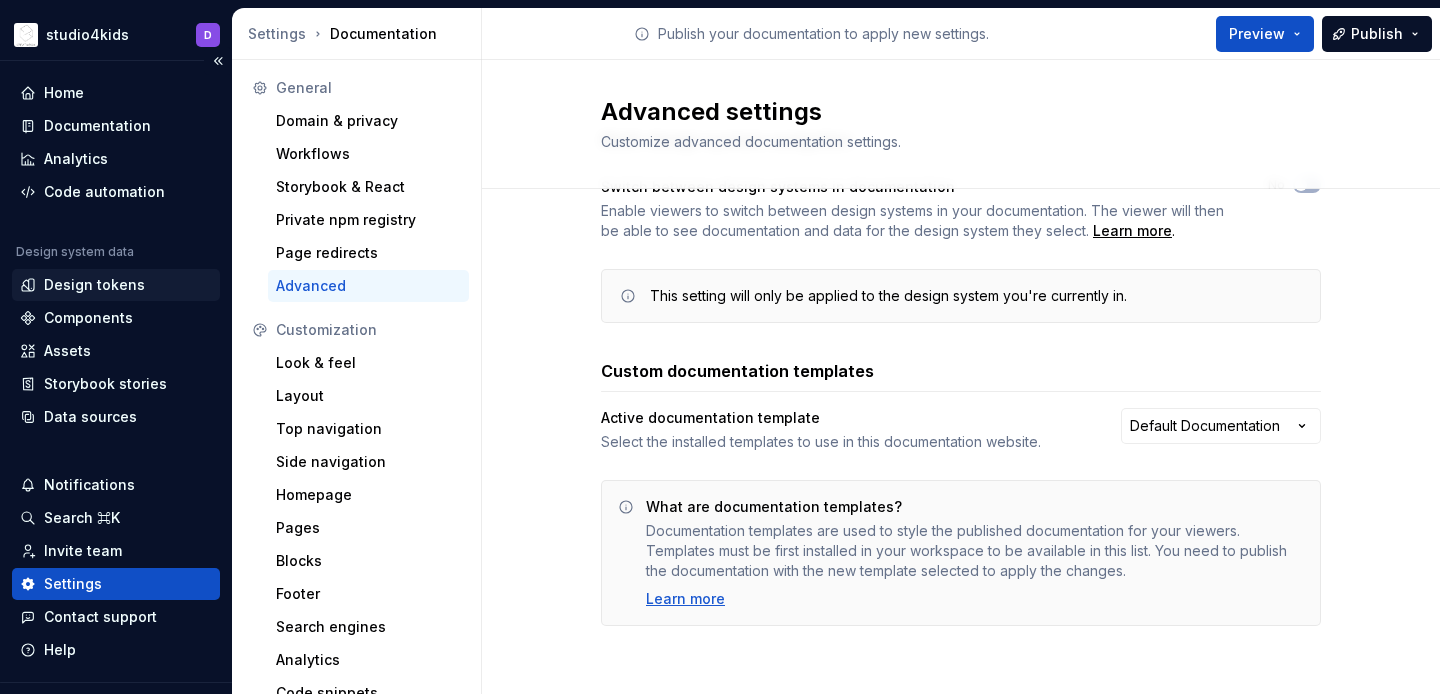 click on "Design tokens" at bounding box center (94, 285) 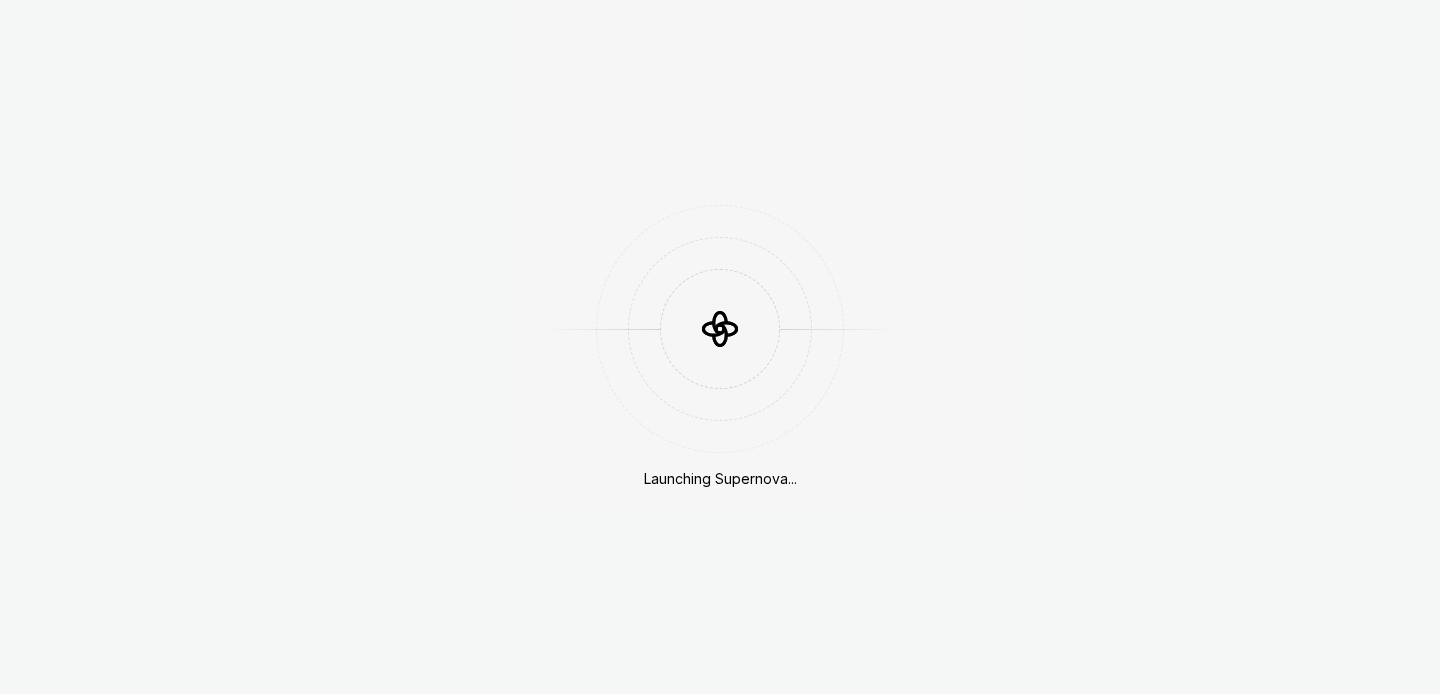 scroll, scrollTop: 0, scrollLeft: 0, axis: both 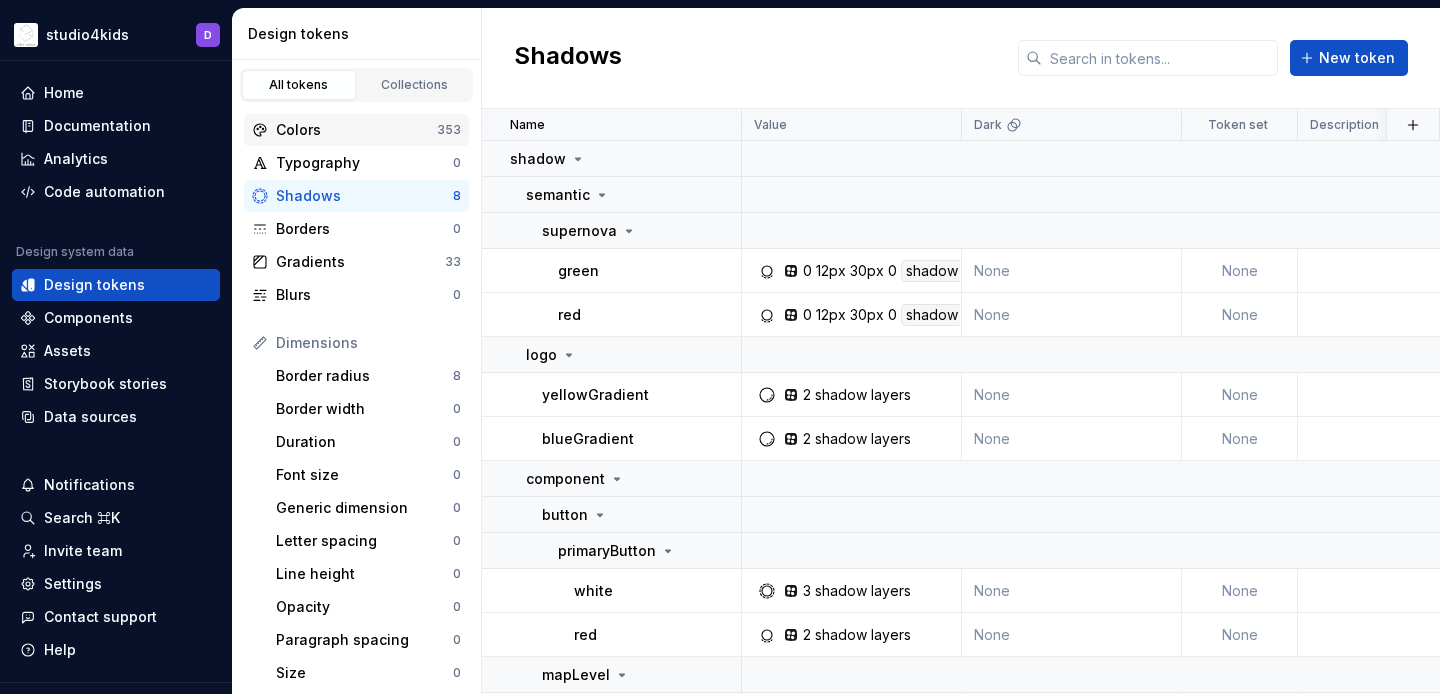 click on "Colors" at bounding box center (356, 130) 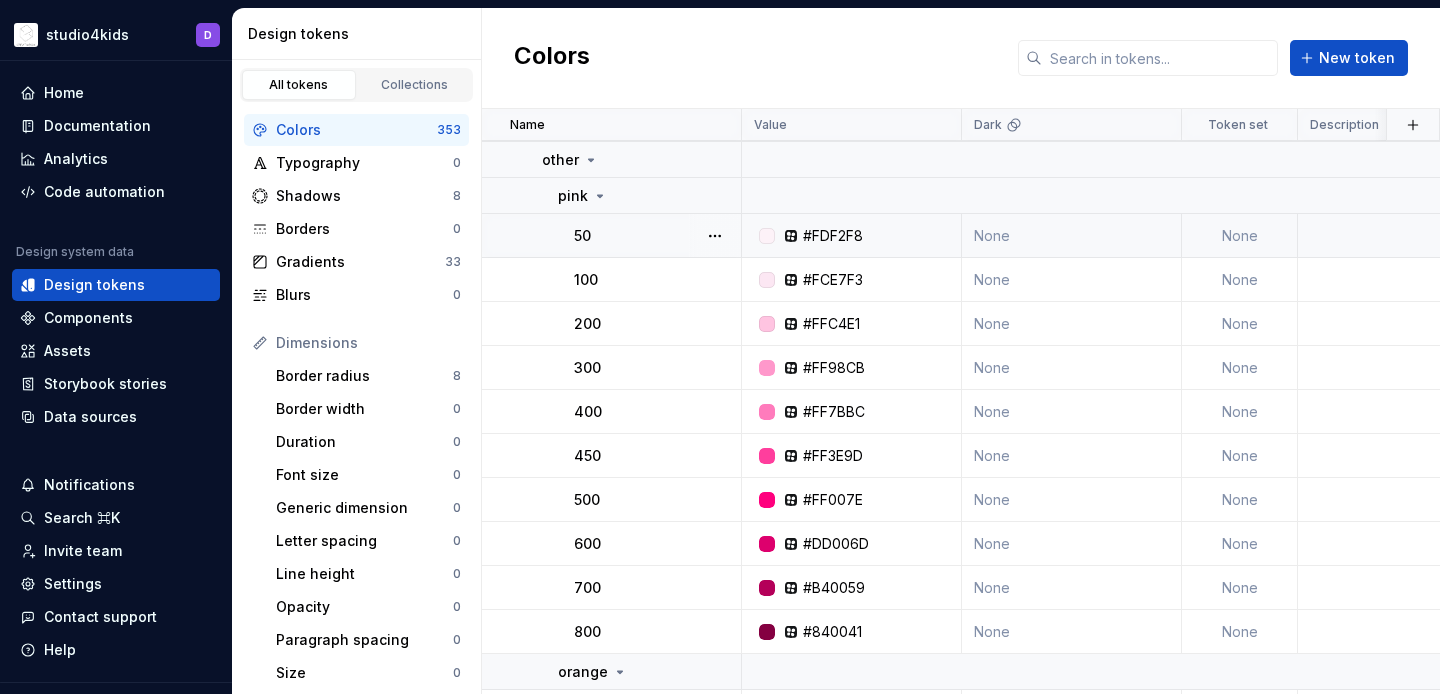 scroll, scrollTop: 0, scrollLeft: 0, axis: both 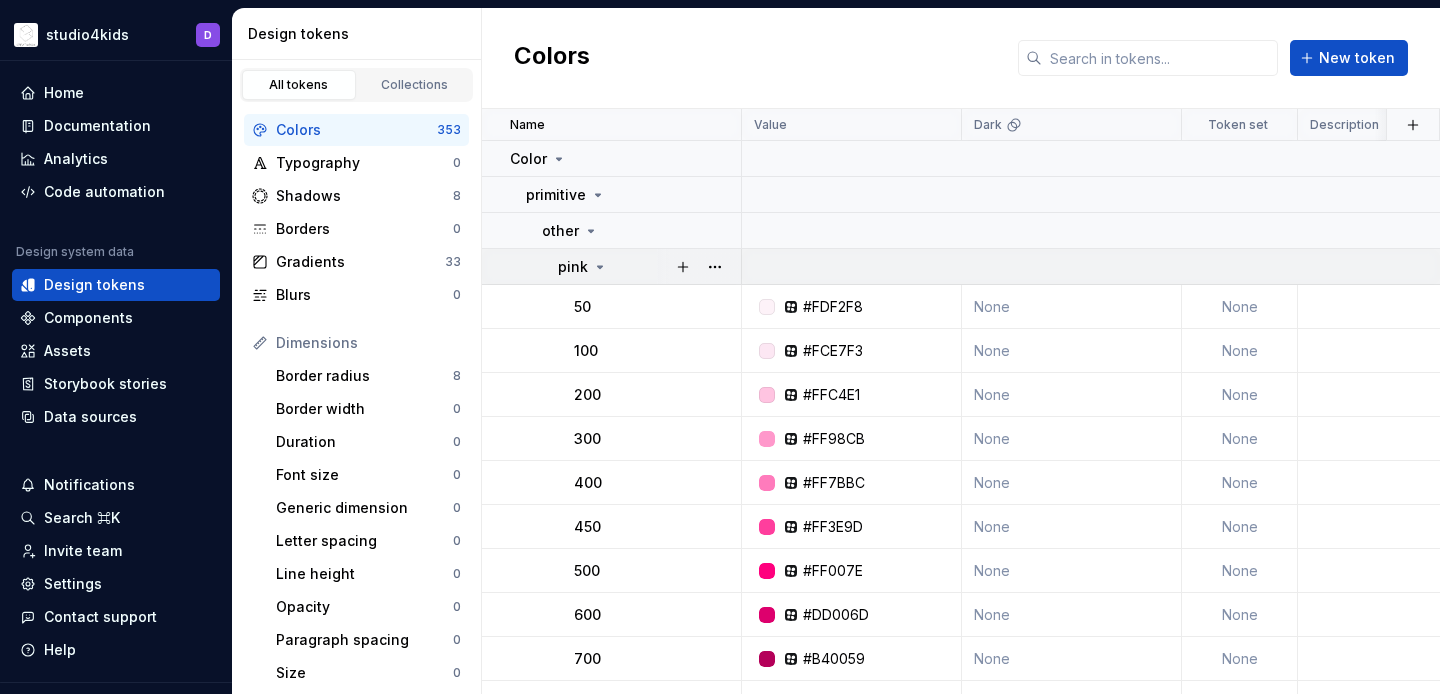 click on "pink" at bounding box center (573, 267) 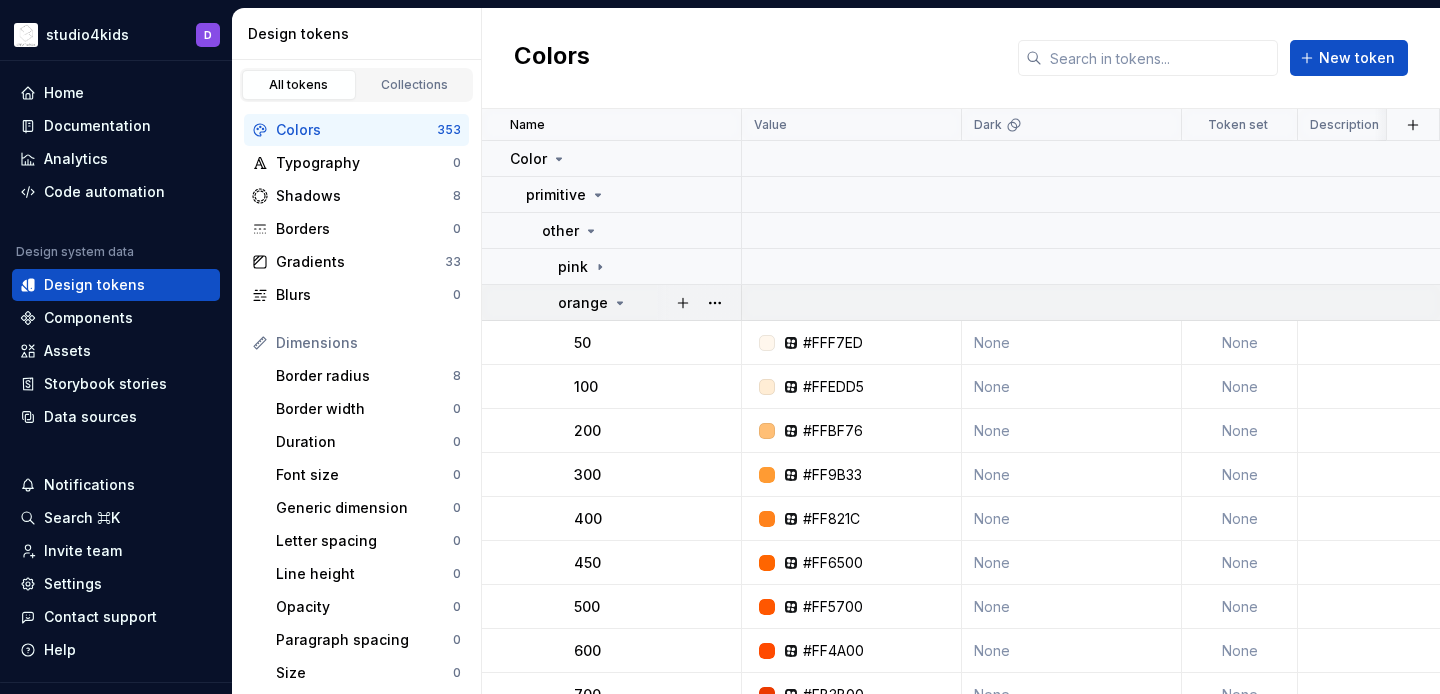 click on "orange" at bounding box center (583, 303) 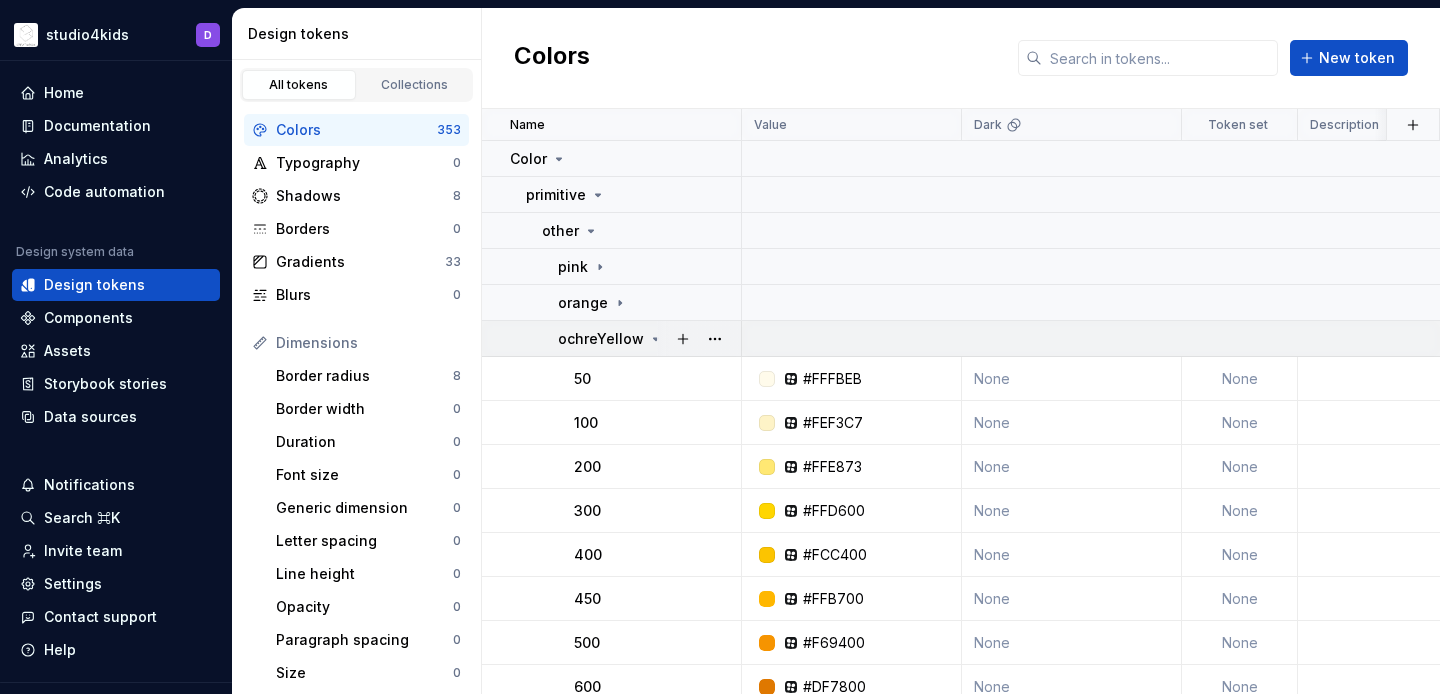 click on "ochreYellow" at bounding box center (601, 339) 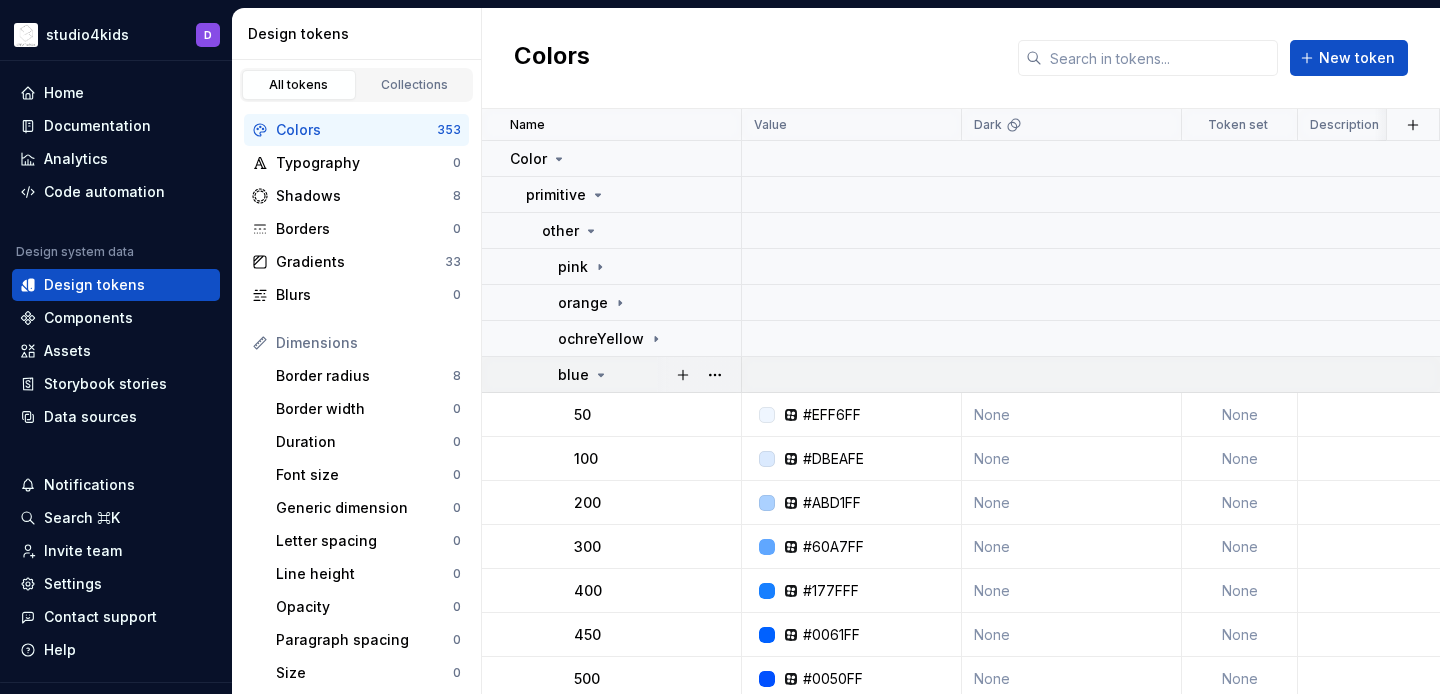 click on "blue" at bounding box center (573, 375) 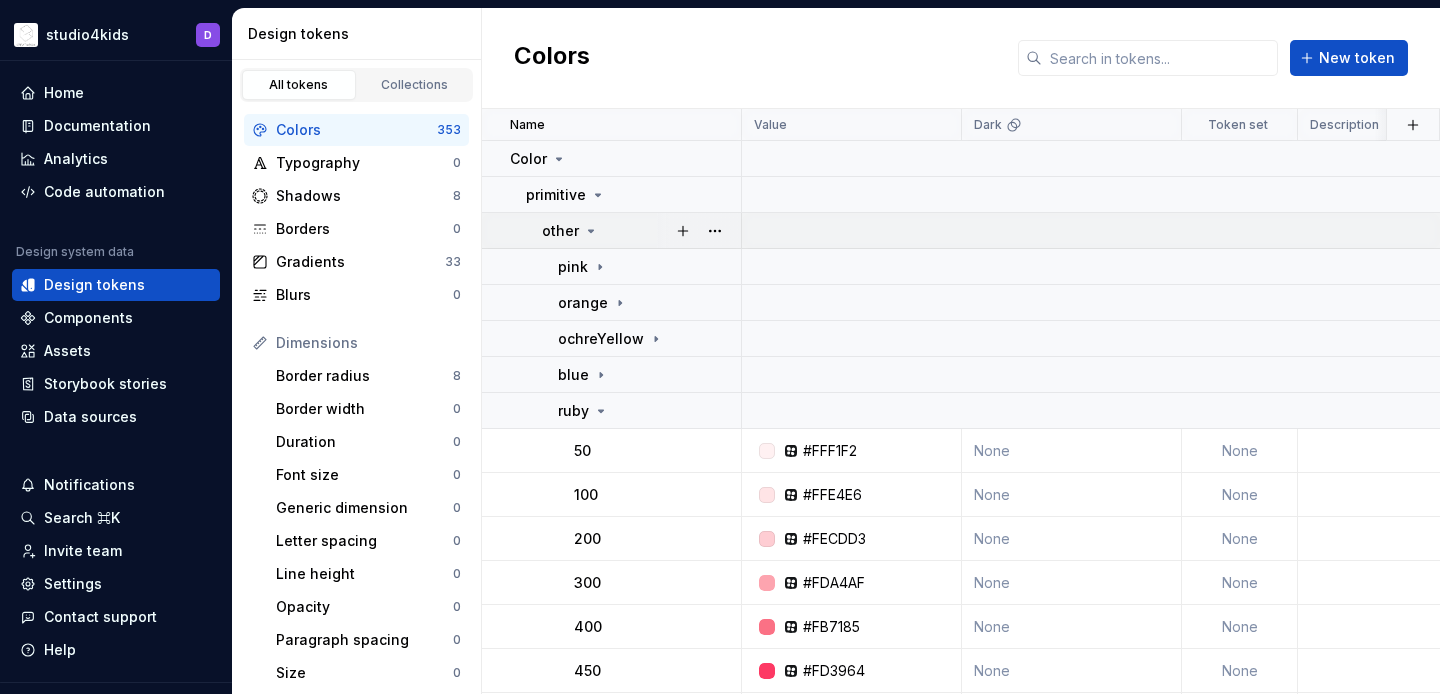 click on "other" at bounding box center (560, 231) 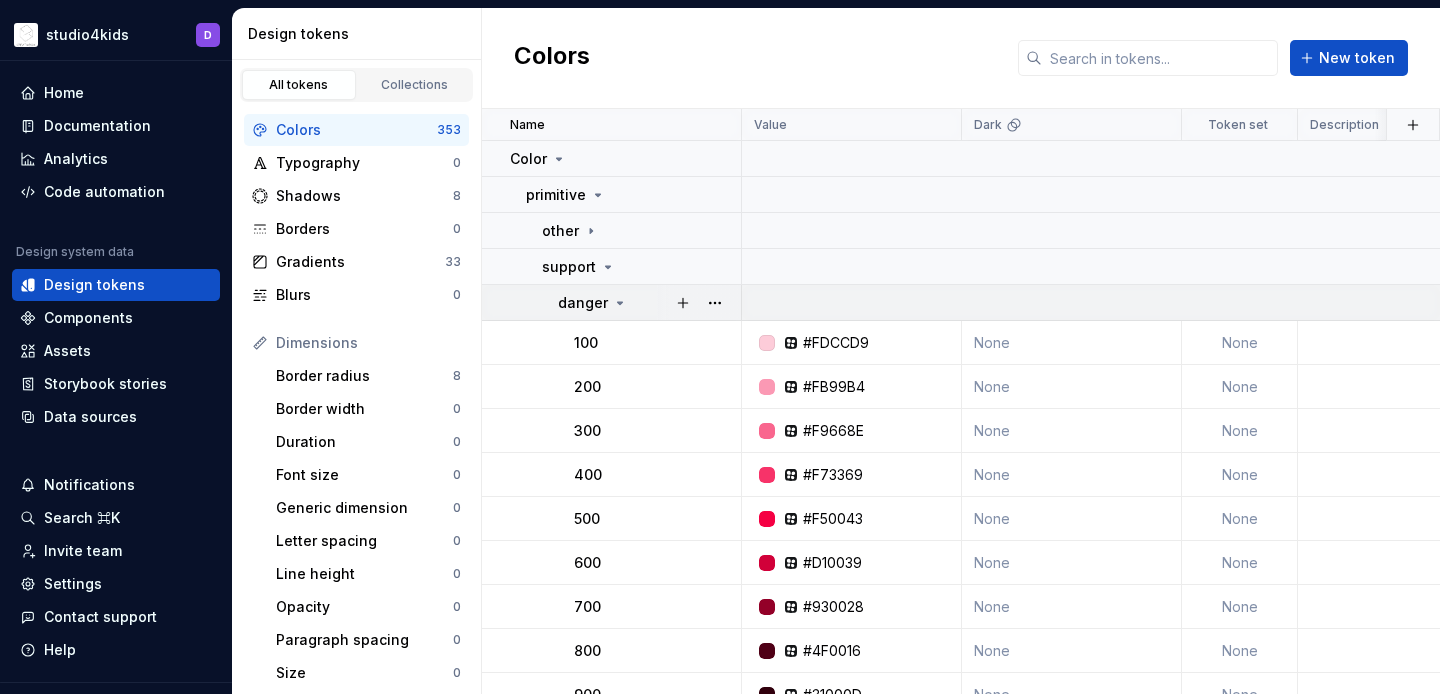 click on "danger" at bounding box center (583, 303) 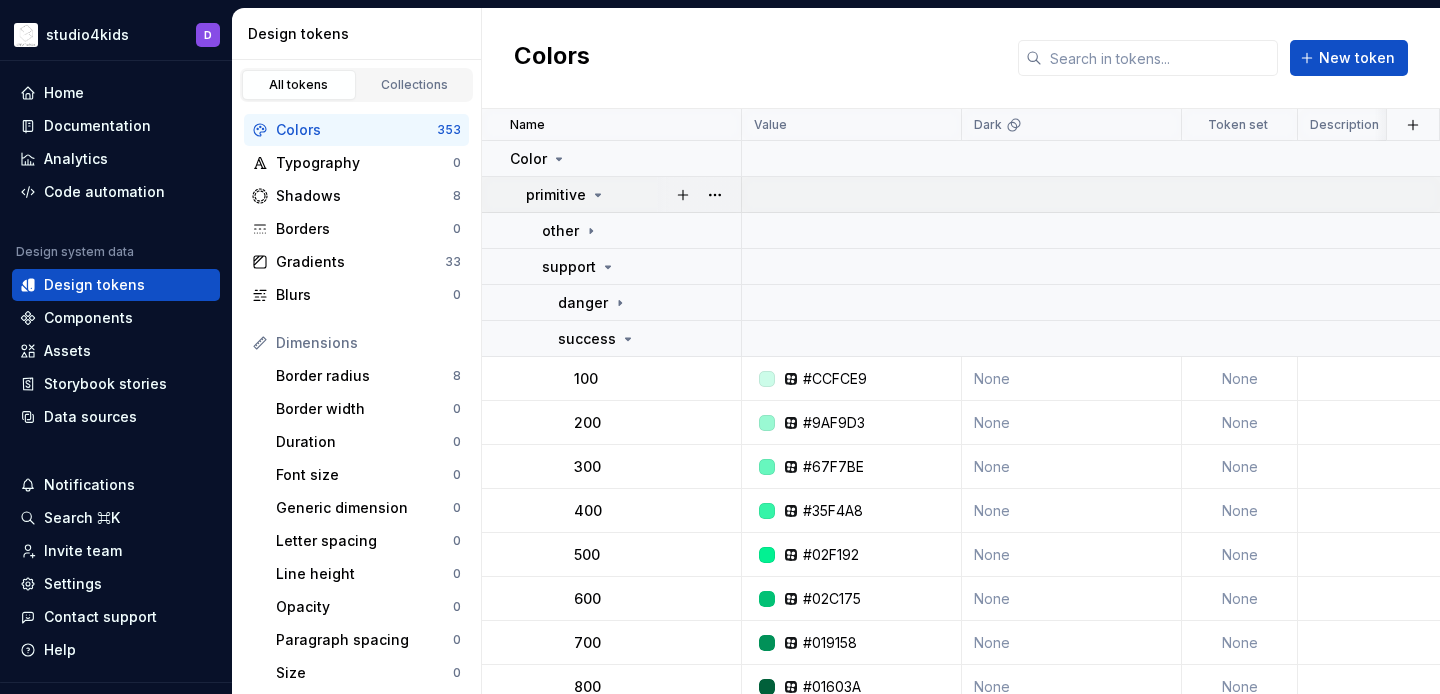 click on "primitive" at bounding box center (556, 195) 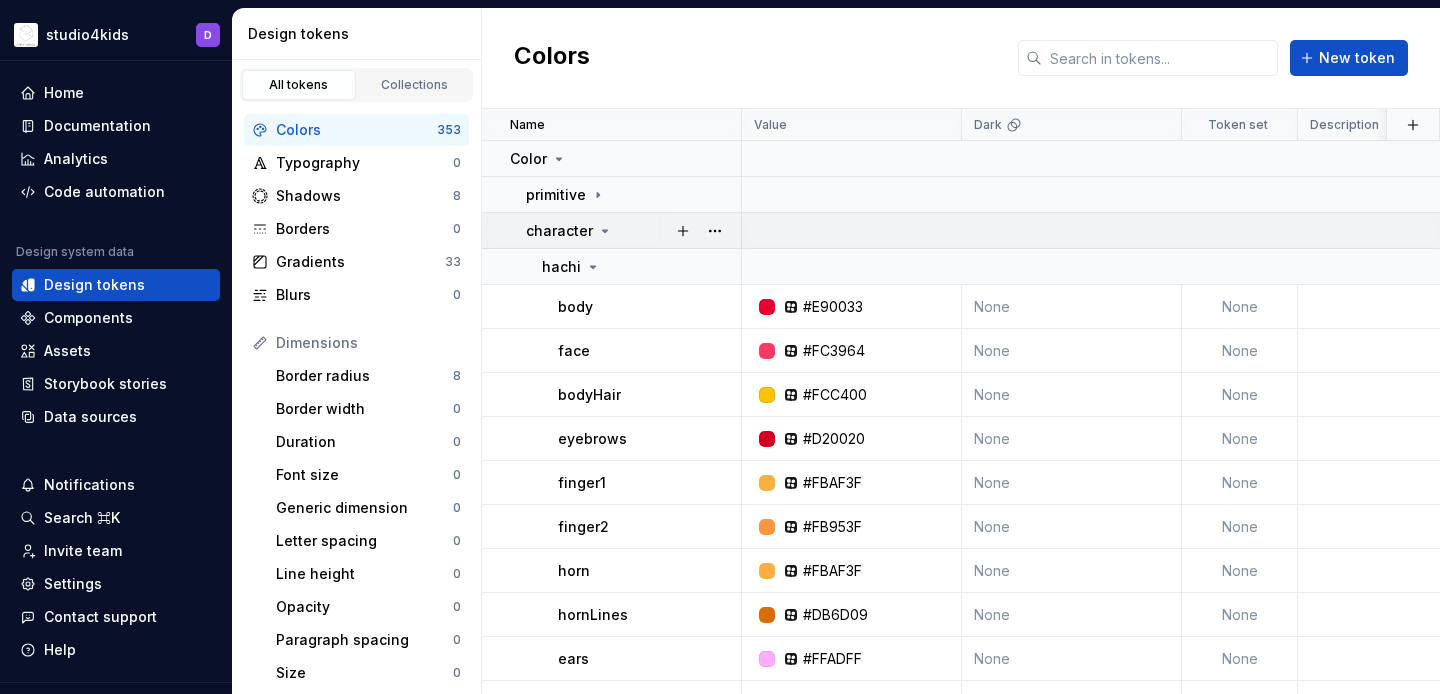 click on "character" at bounding box center (559, 231) 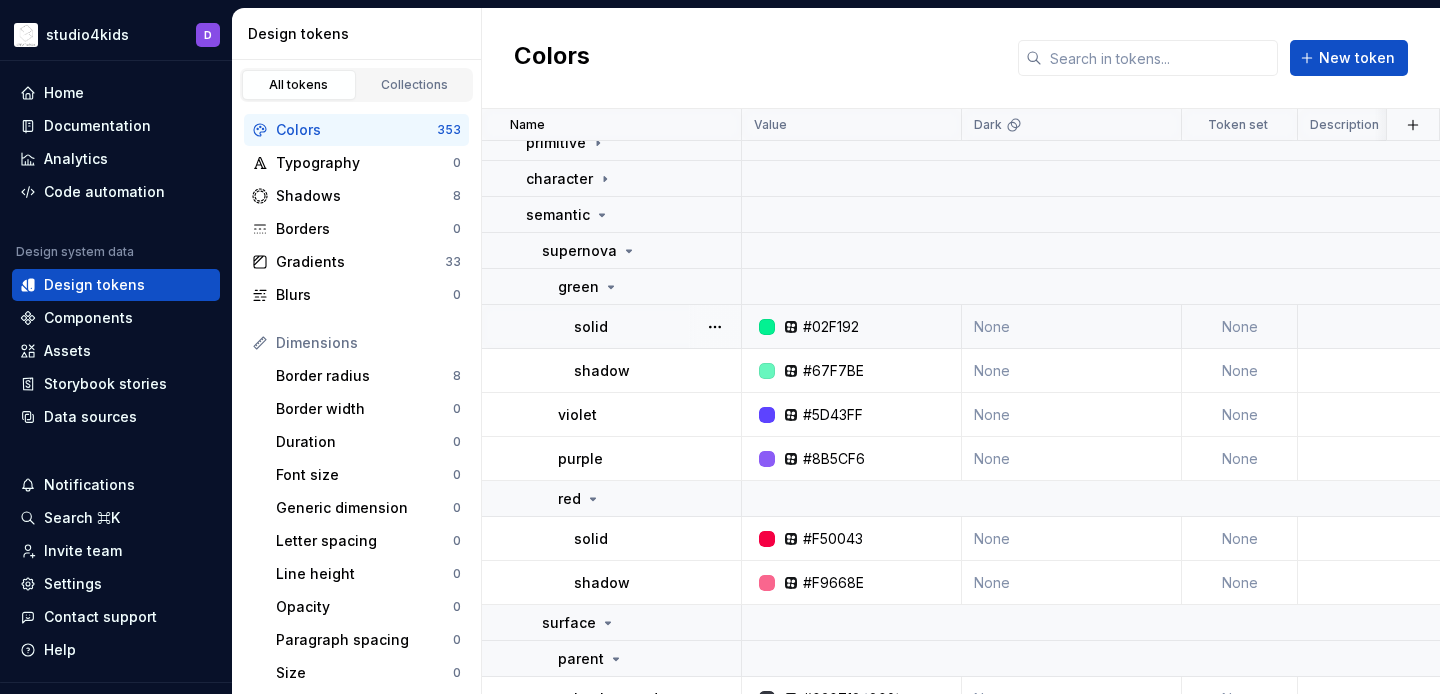 scroll, scrollTop: 97, scrollLeft: 0, axis: vertical 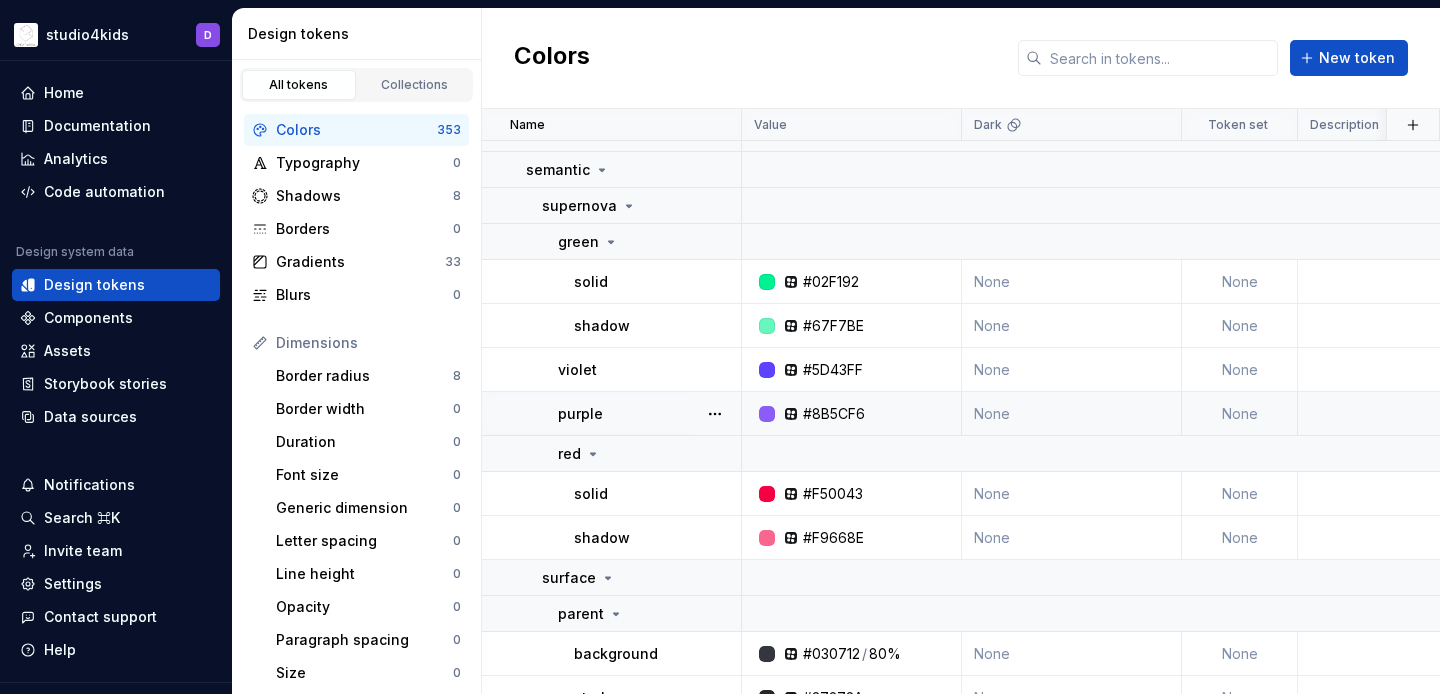 click on "purple" at bounding box center (649, 414) 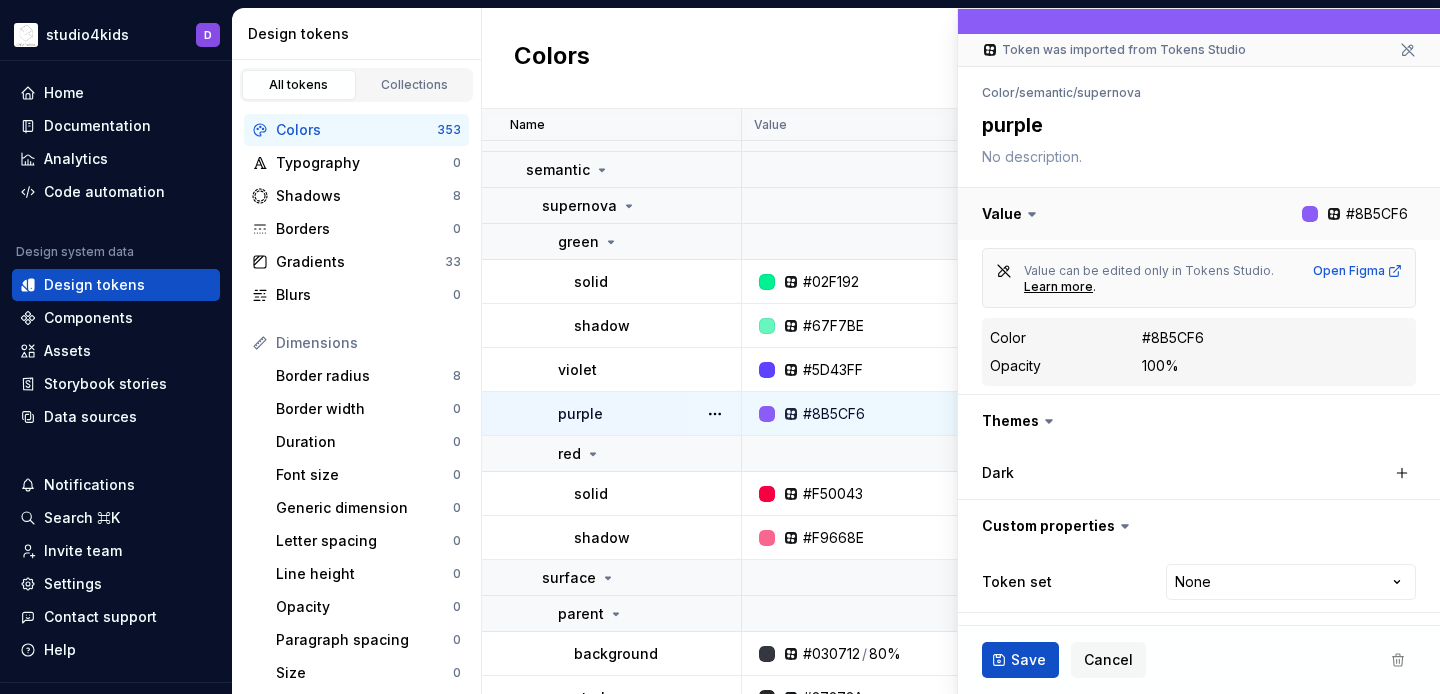 scroll, scrollTop: 0, scrollLeft: 0, axis: both 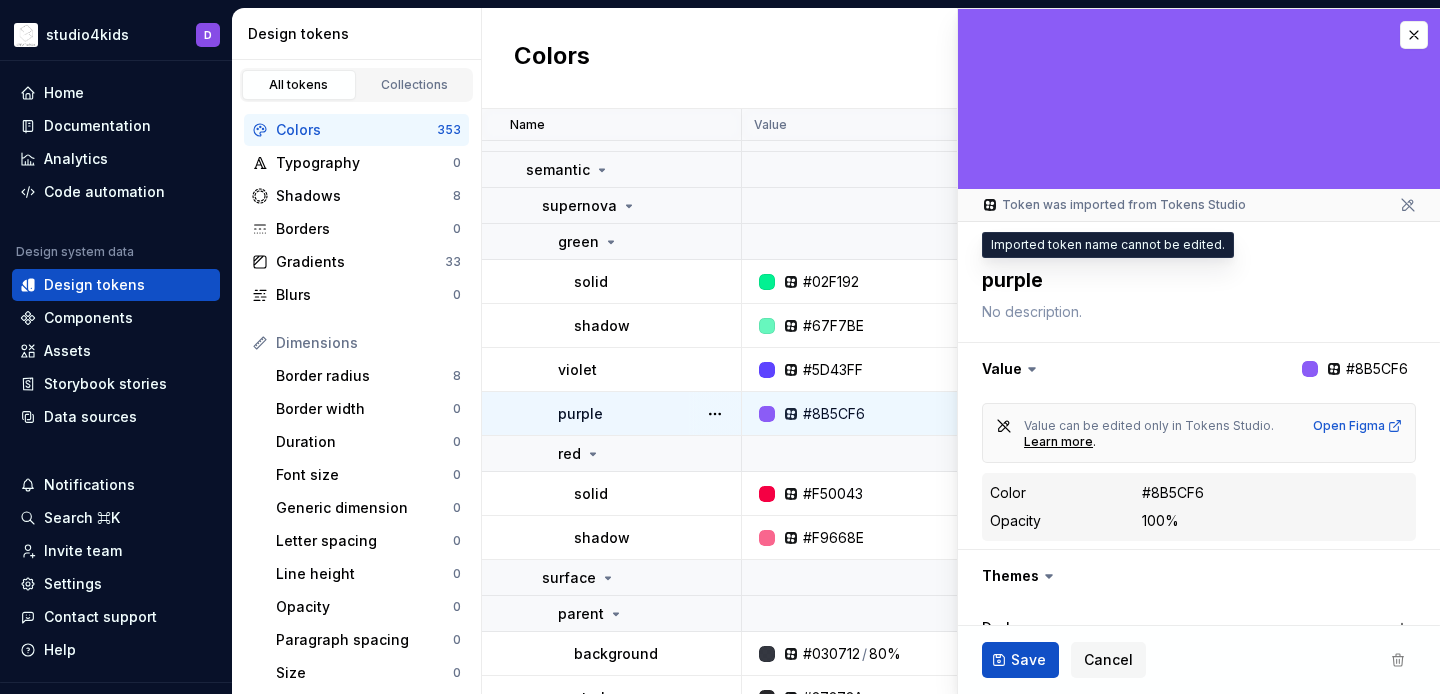 click on "purple" at bounding box center [1195, 280] 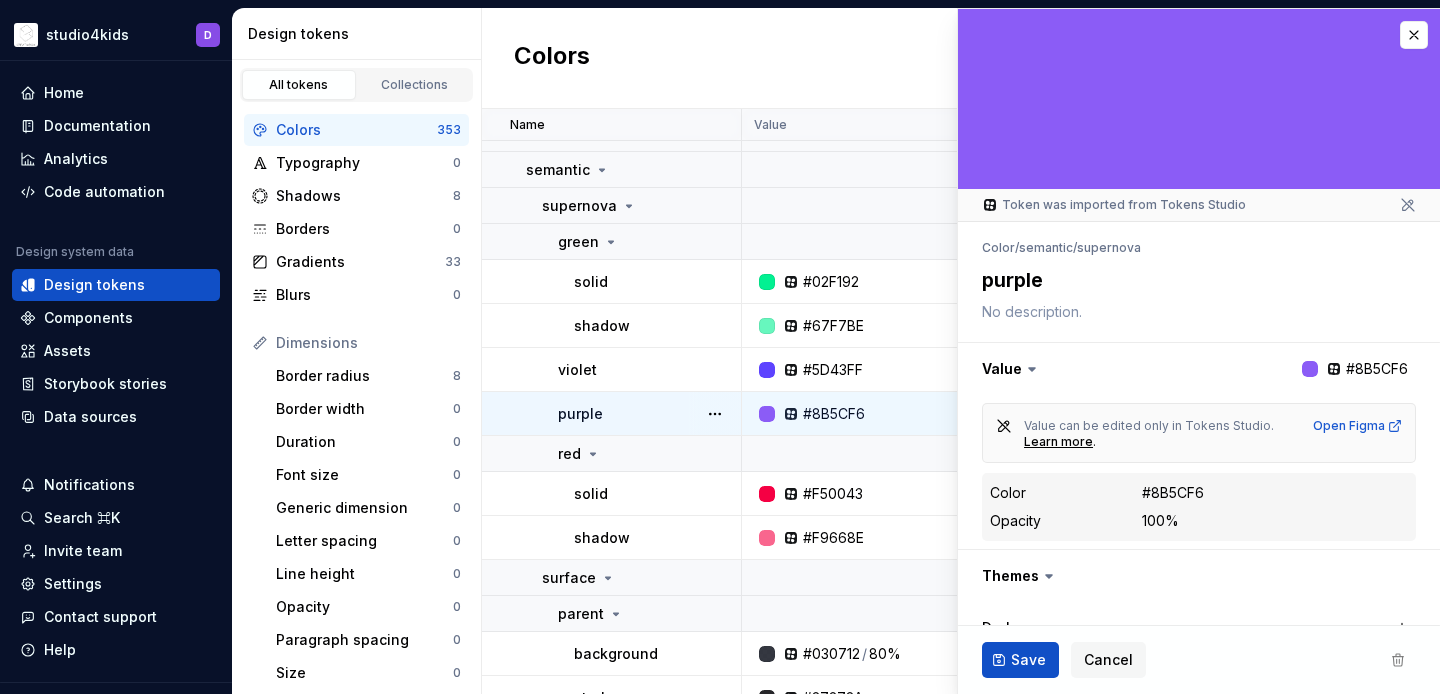 click on "purple" at bounding box center [1195, 280] 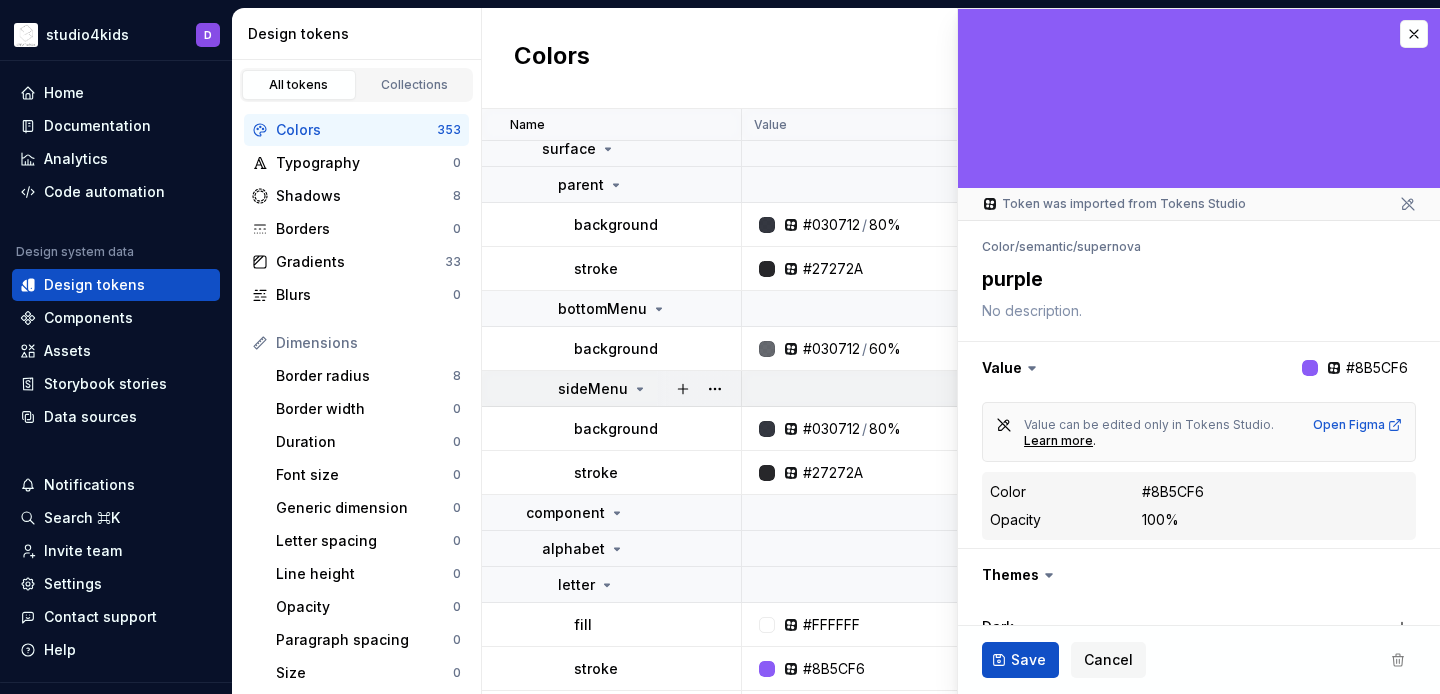 scroll, scrollTop: 782, scrollLeft: 0, axis: vertical 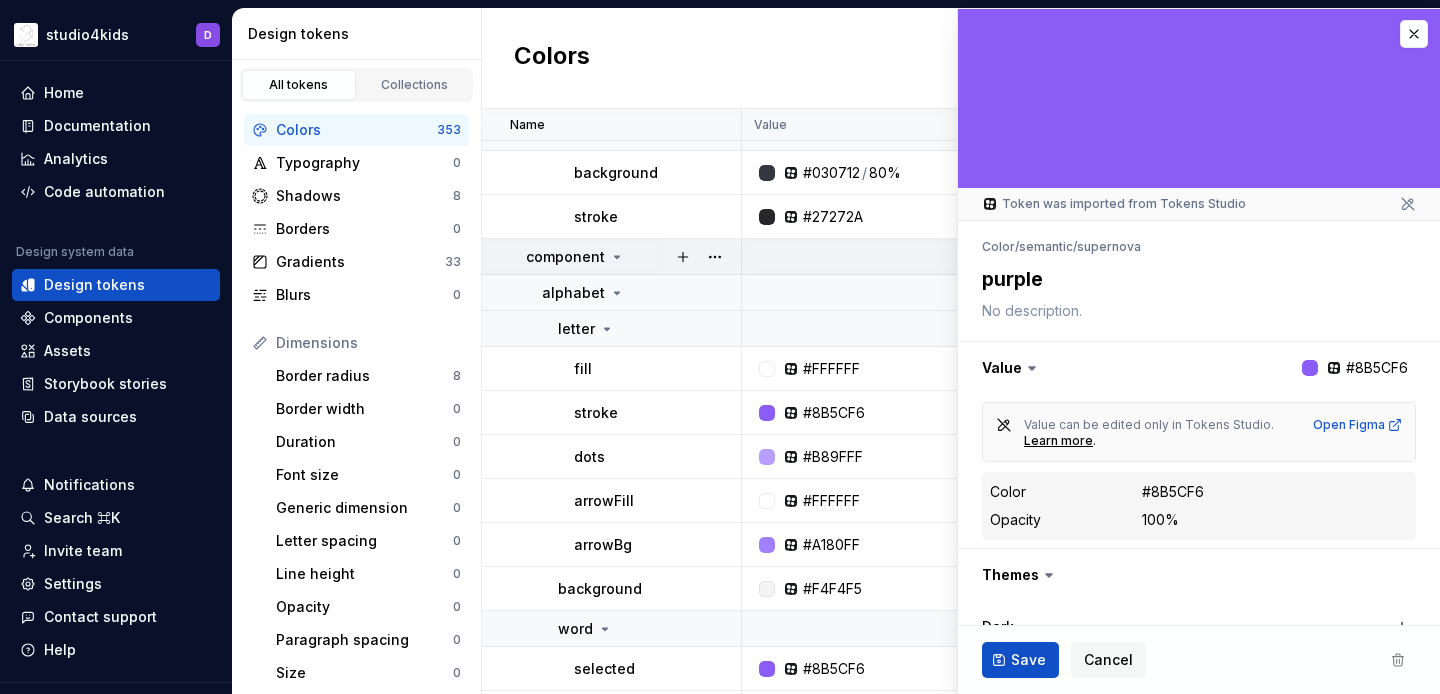 click on "component" at bounding box center [633, 257] 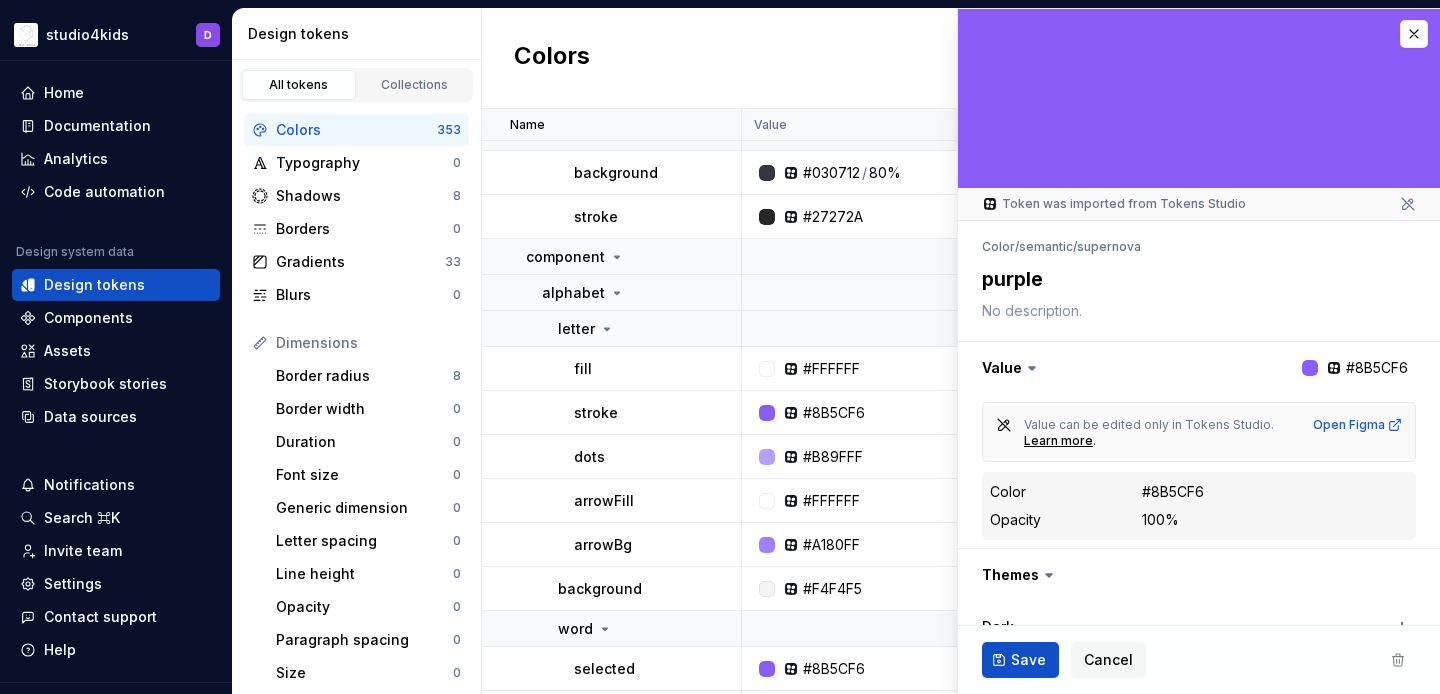 scroll, scrollTop: 374, scrollLeft: 0, axis: vertical 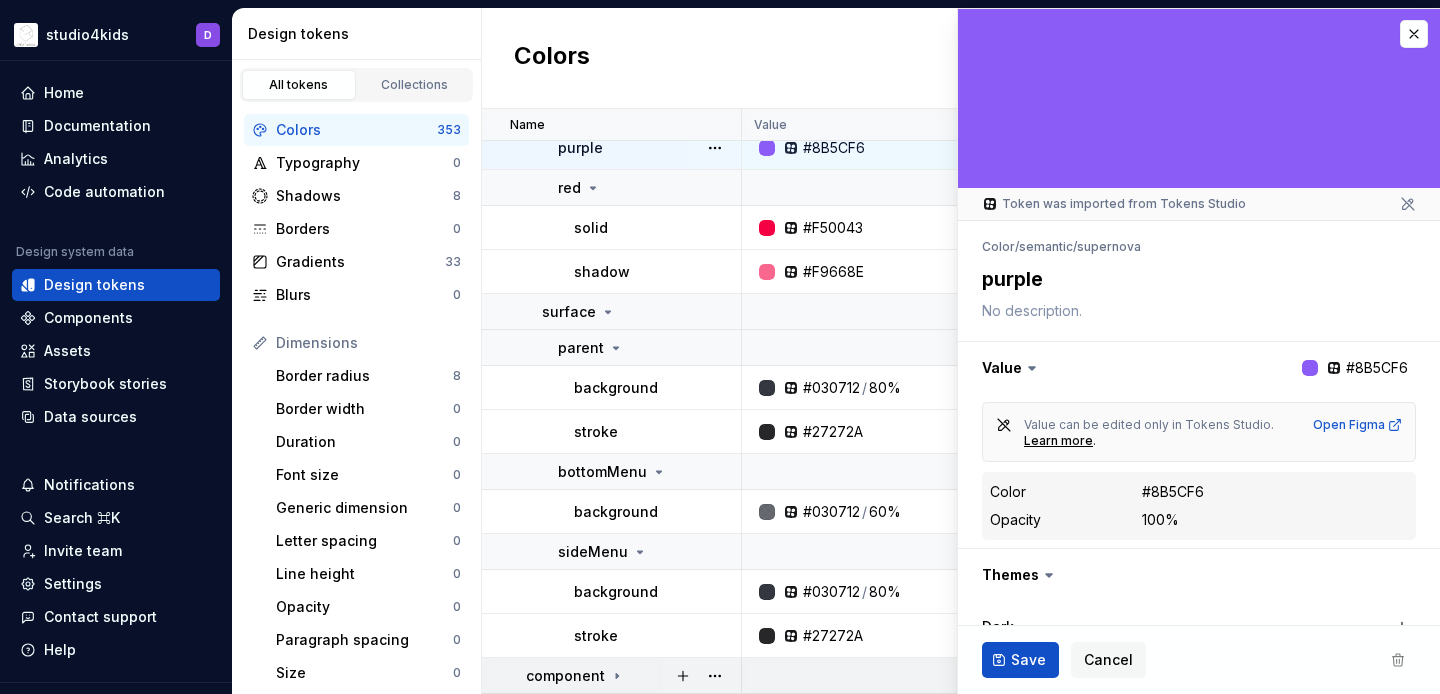 click on "component" at bounding box center [633, 676] 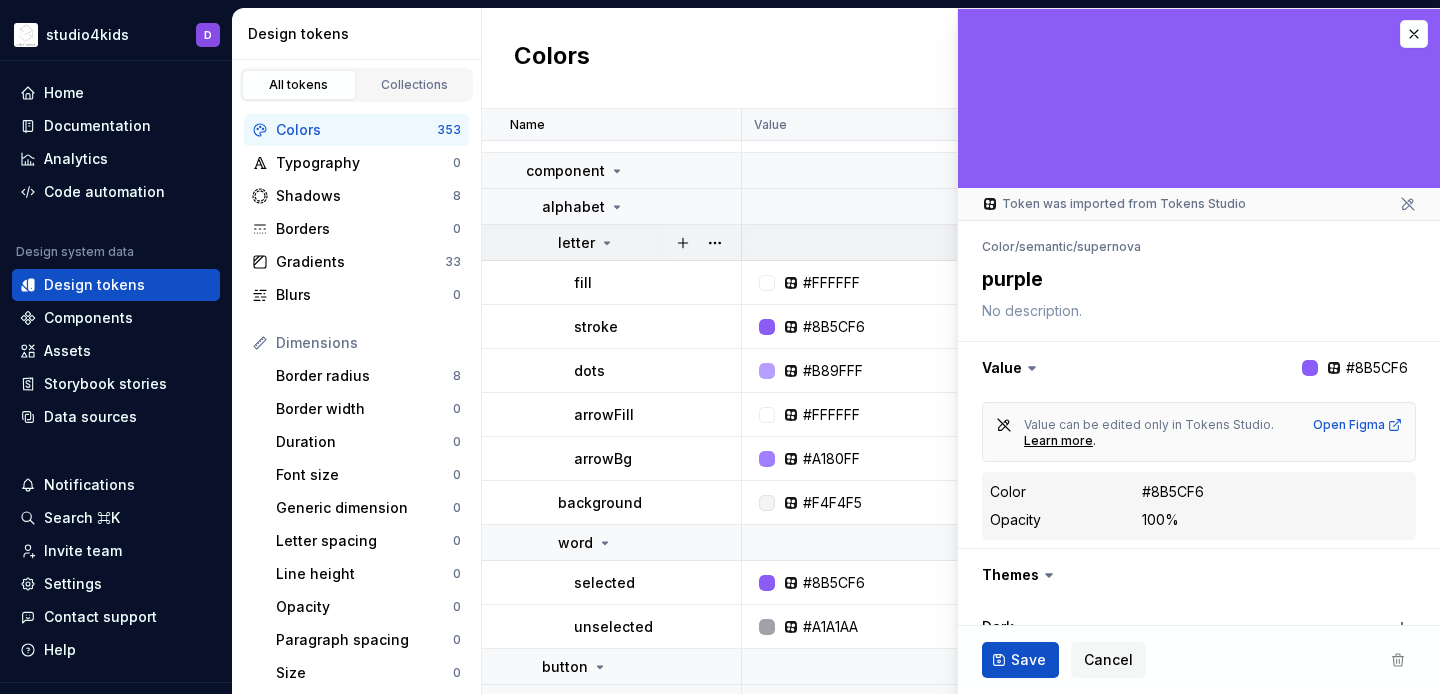 scroll, scrollTop: 855, scrollLeft: 0, axis: vertical 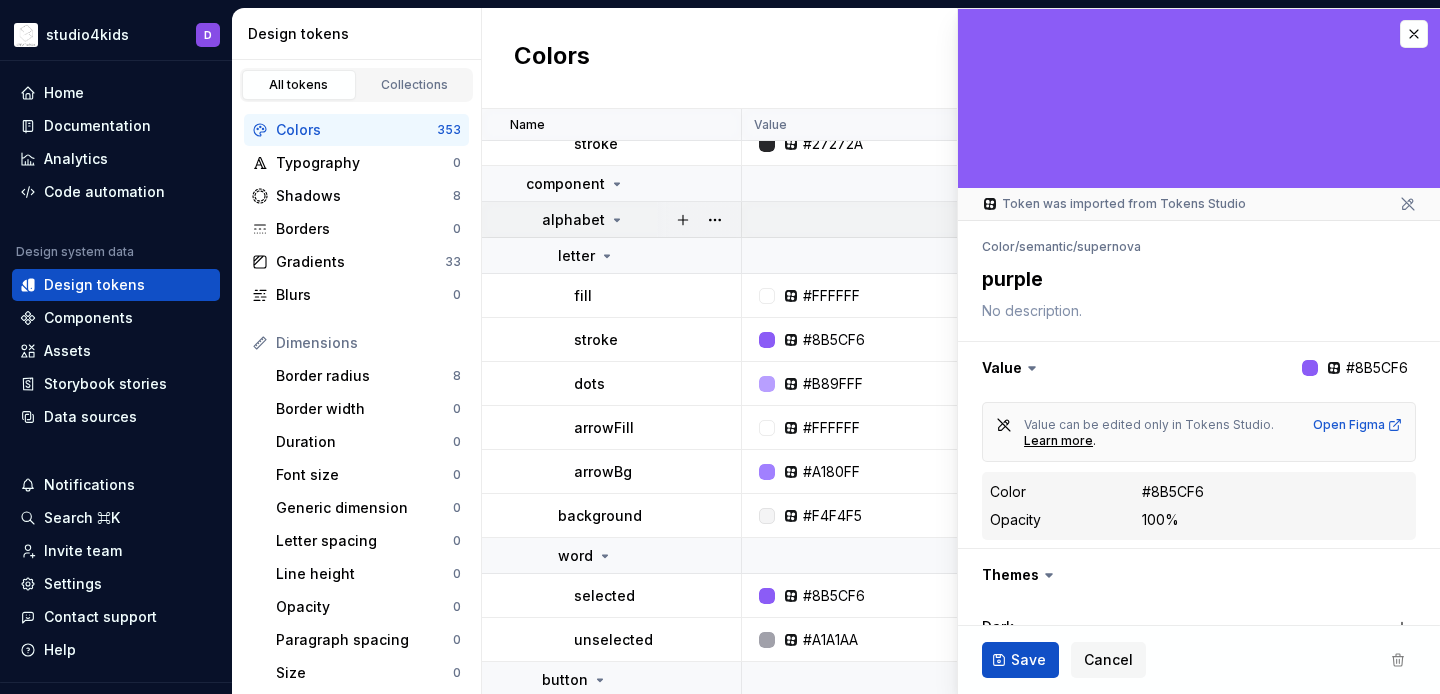click on "alphabet" at bounding box center [641, 220] 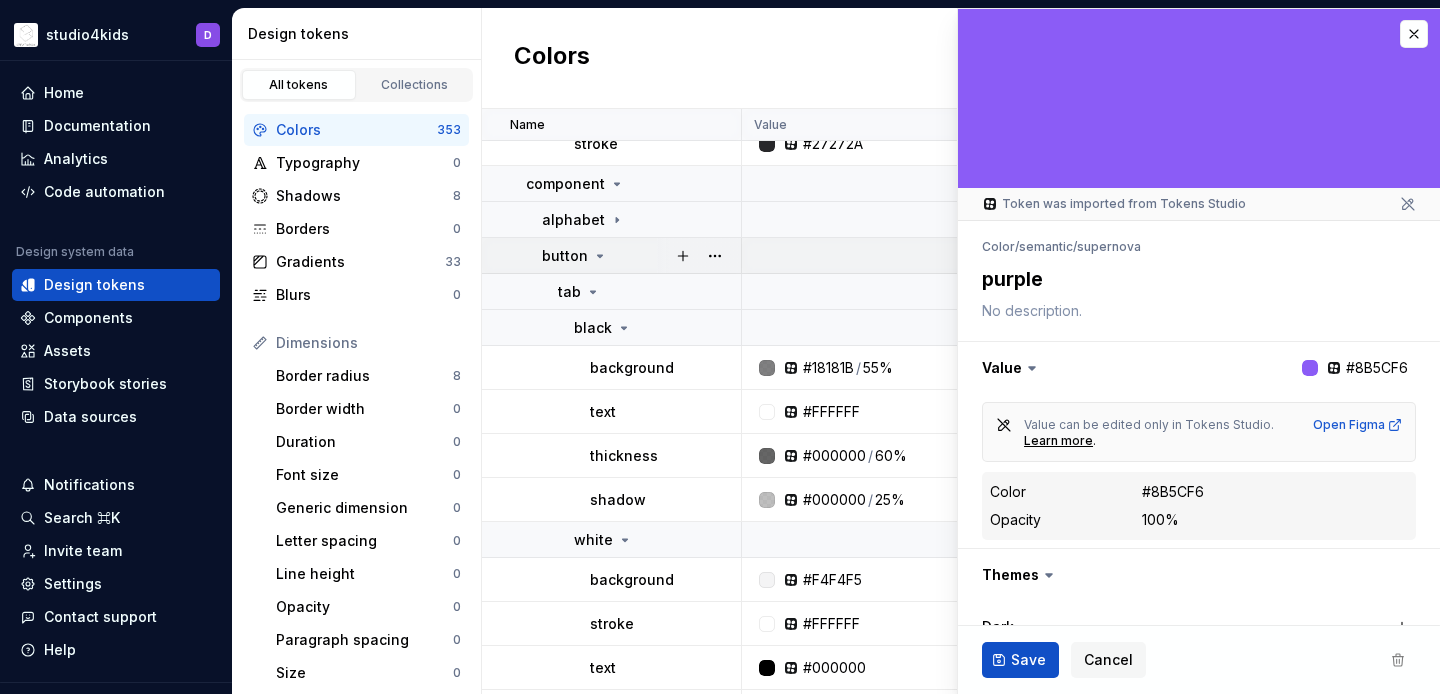 click on "button" at bounding box center (641, 256) 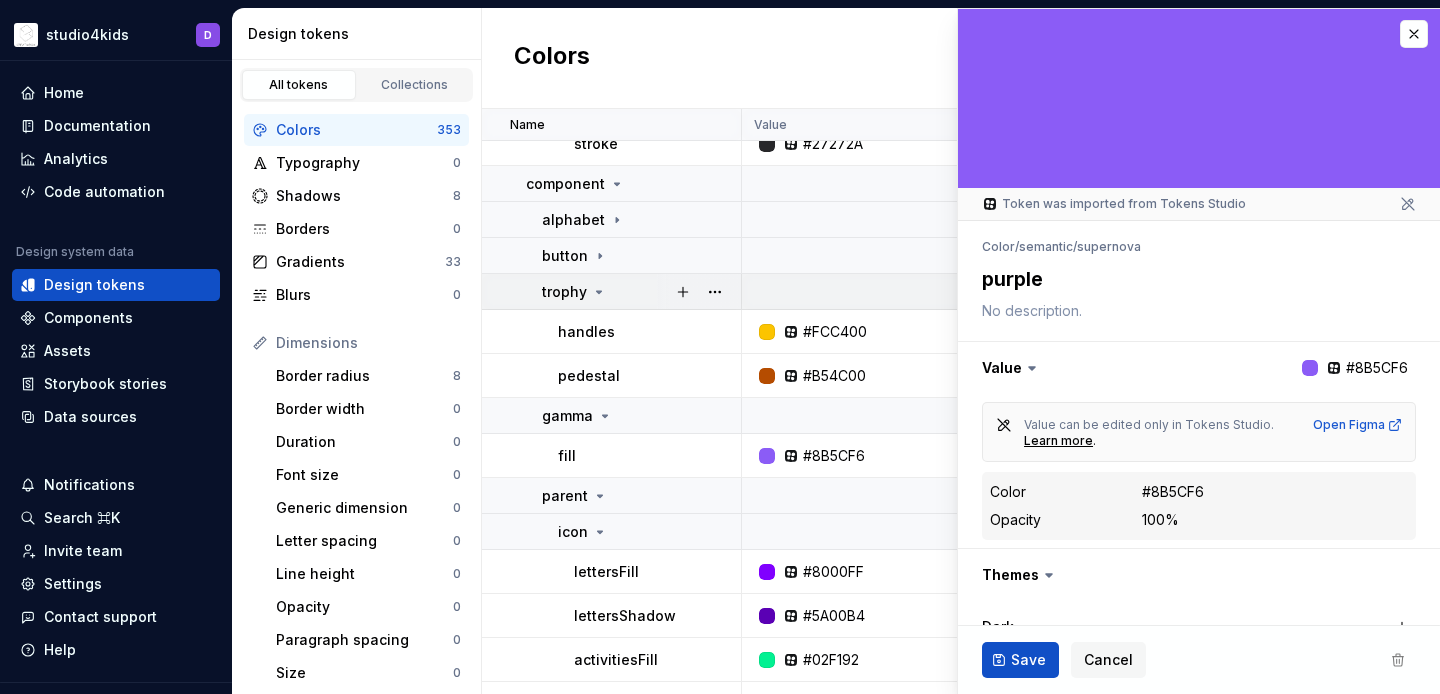 click on "trophy" at bounding box center [641, 292] 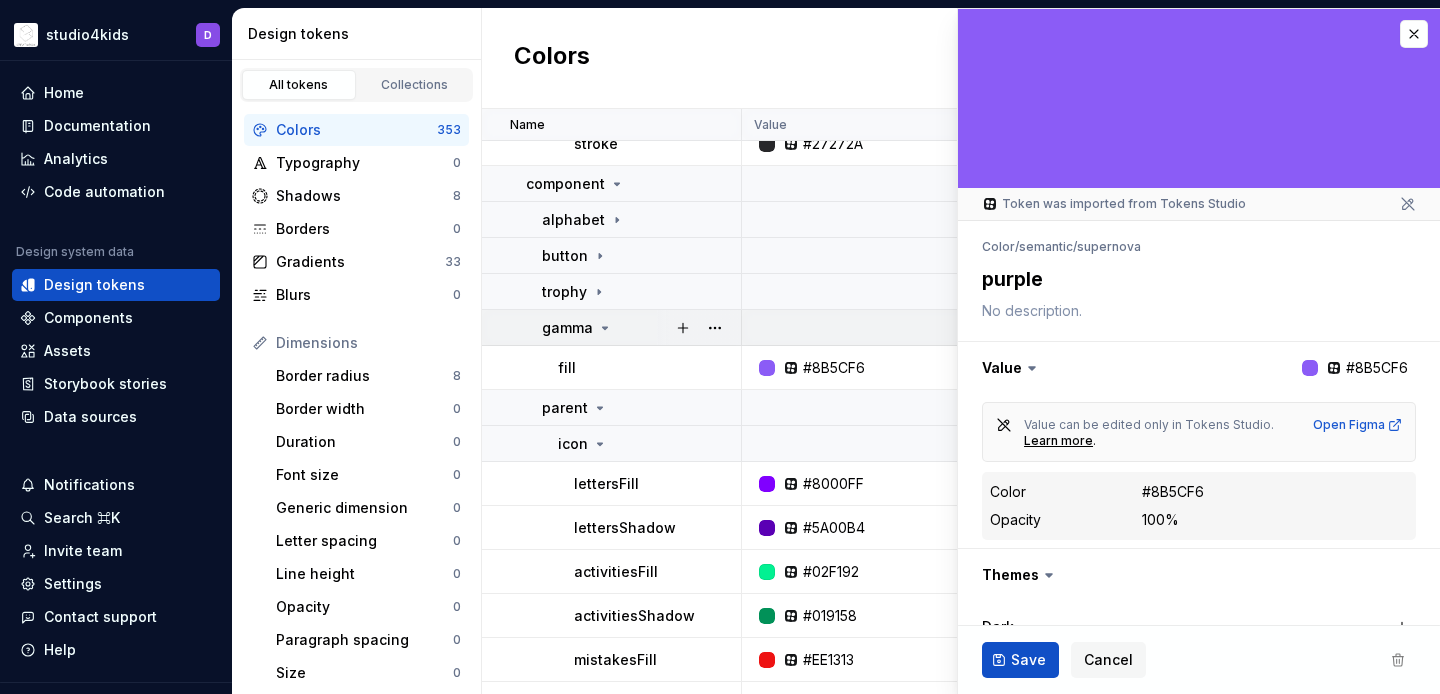 click on "gamma" at bounding box center (641, 328) 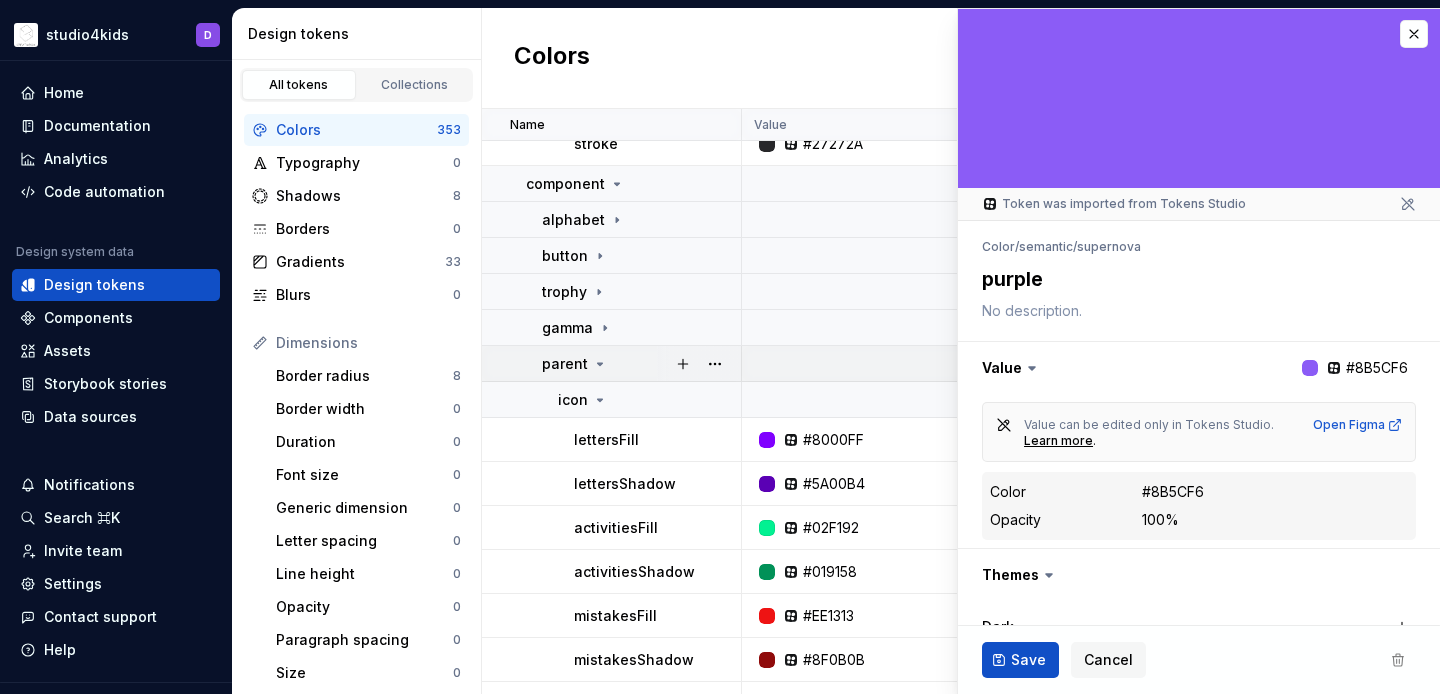 click on "parent" at bounding box center [641, 364] 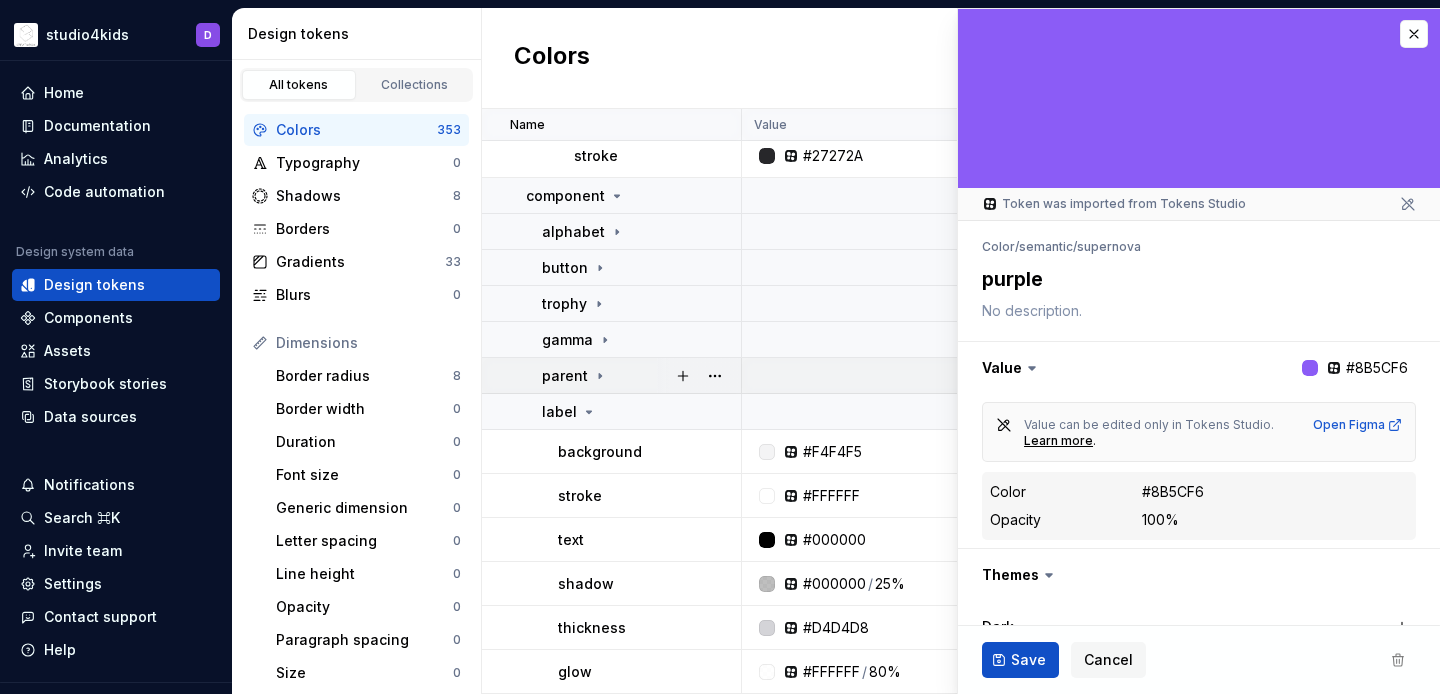 scroll, scrollTop: 854, scrollLeft: 0, axis: vertical 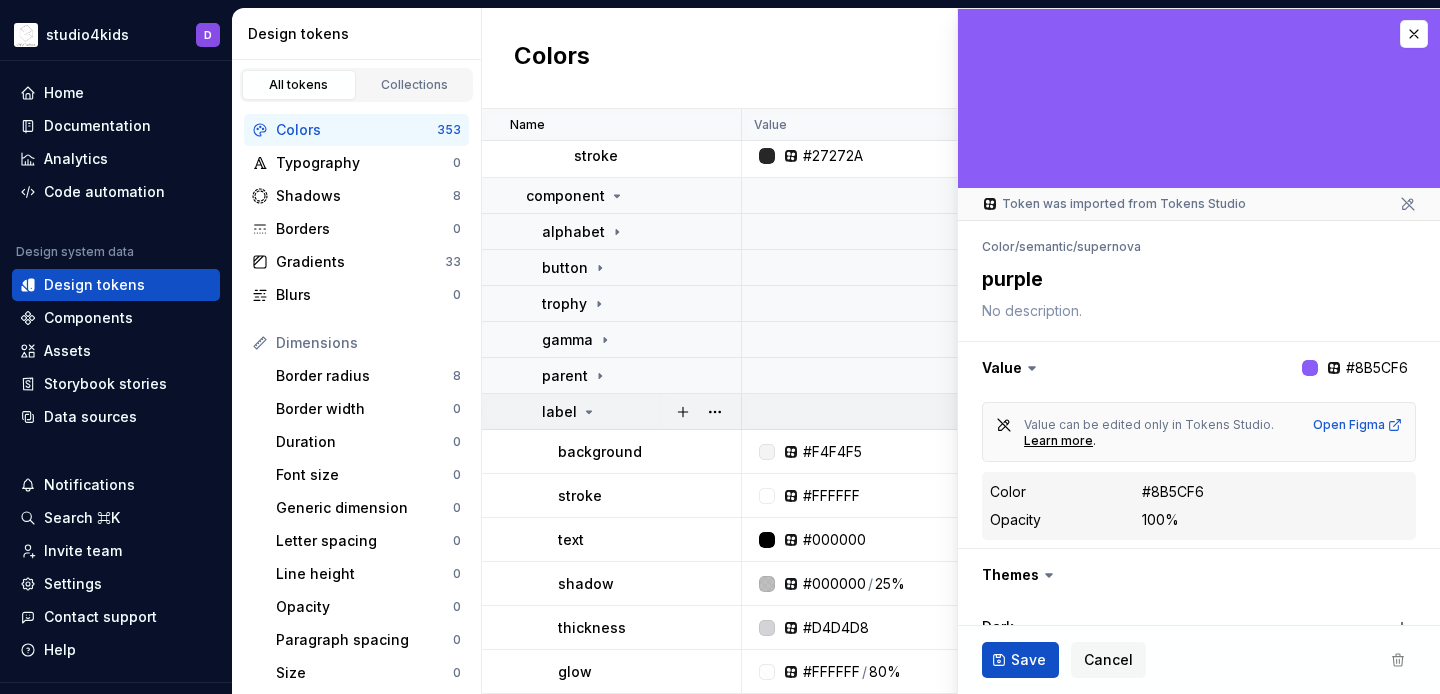 click on "label" at bounding box center (641, 412) 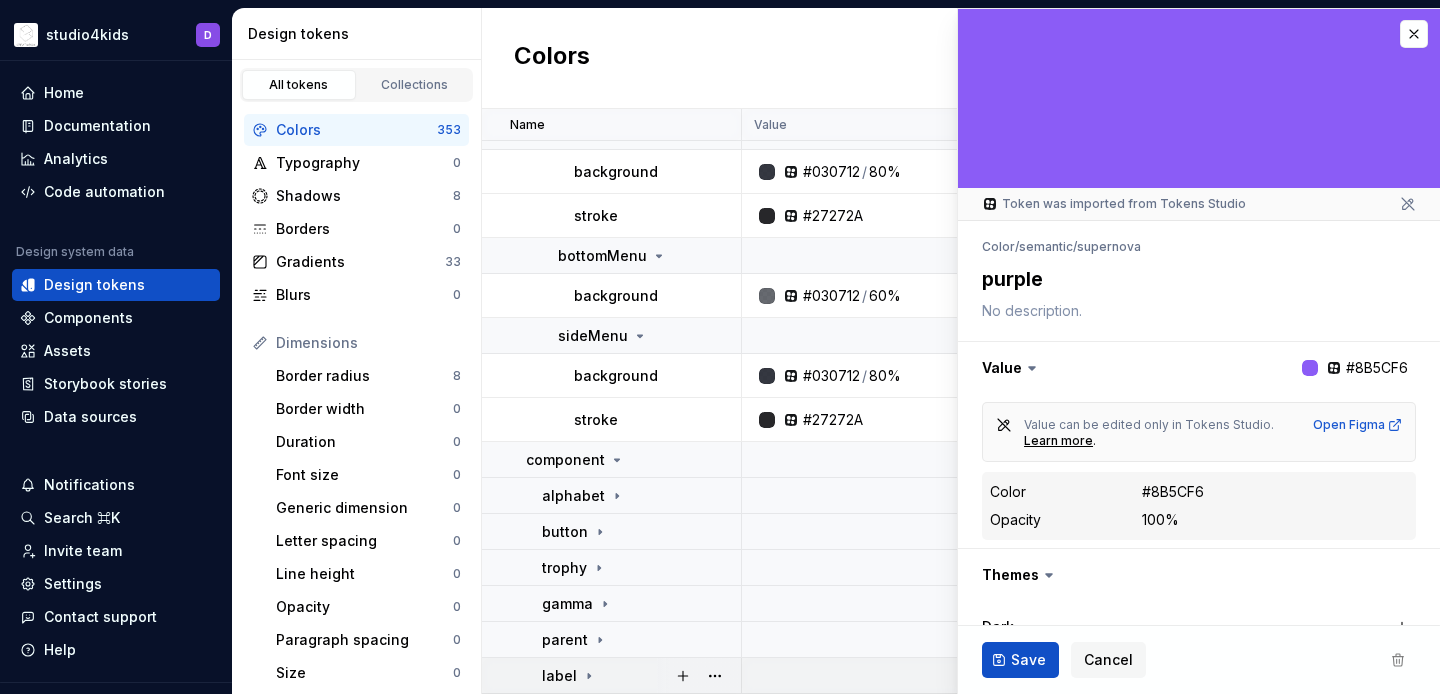 scroll, scrollTop: 590, scrollLeft: 0, axis: vertical 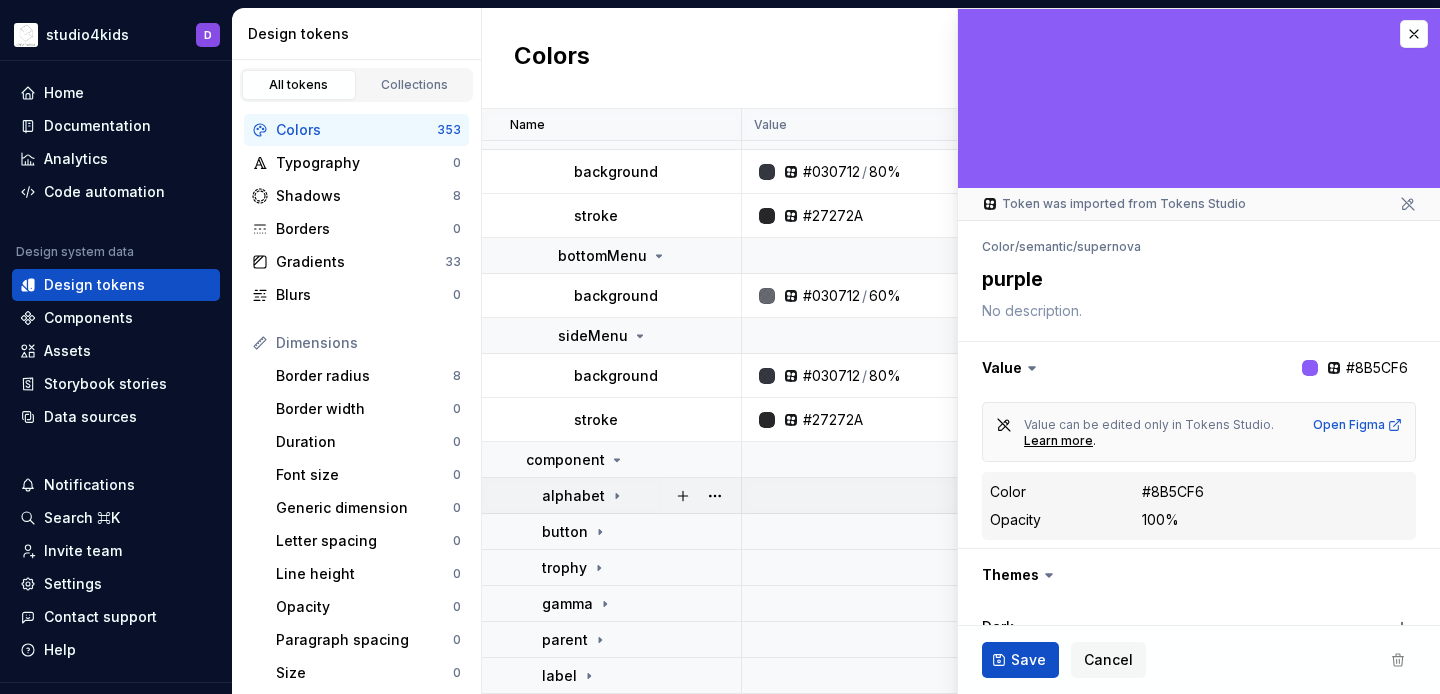 click on "alphabet" at bounding box center [612, 496] 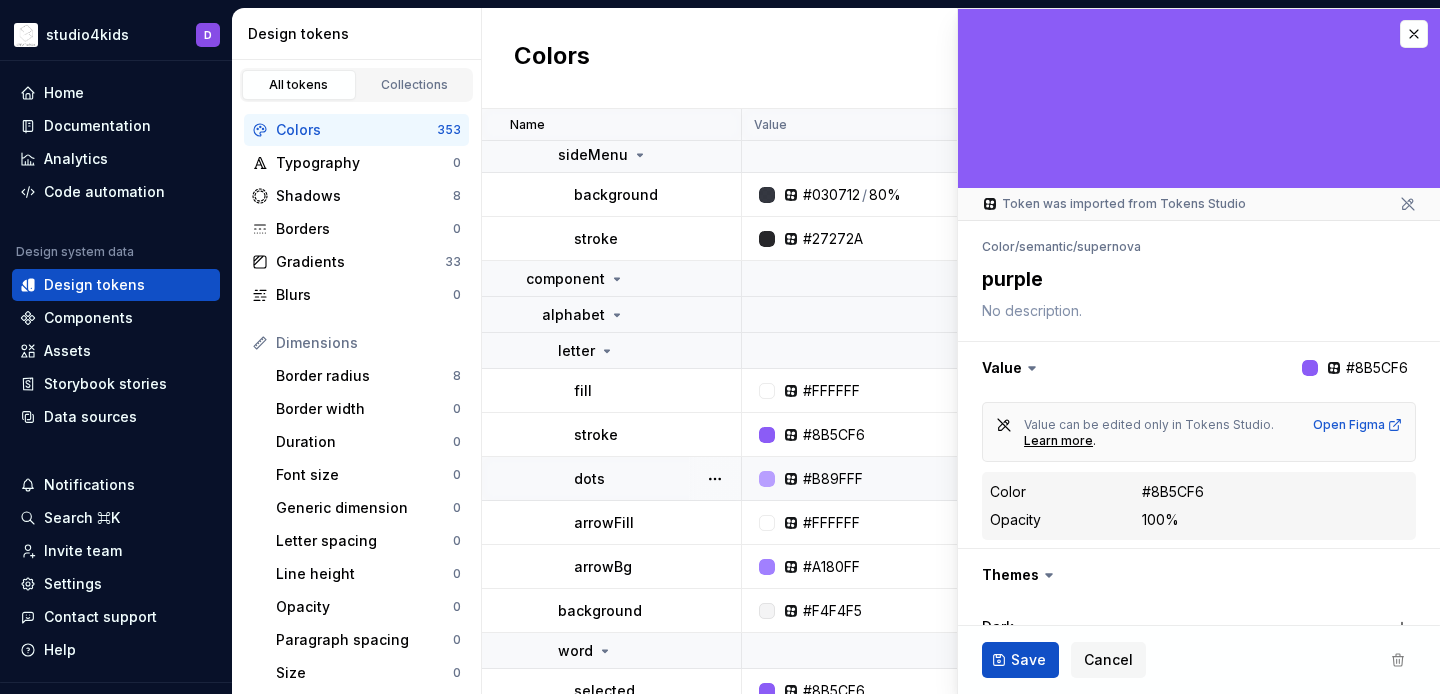 scroll, scrollTop: 764, scrollLeft: 0, axis: vertical 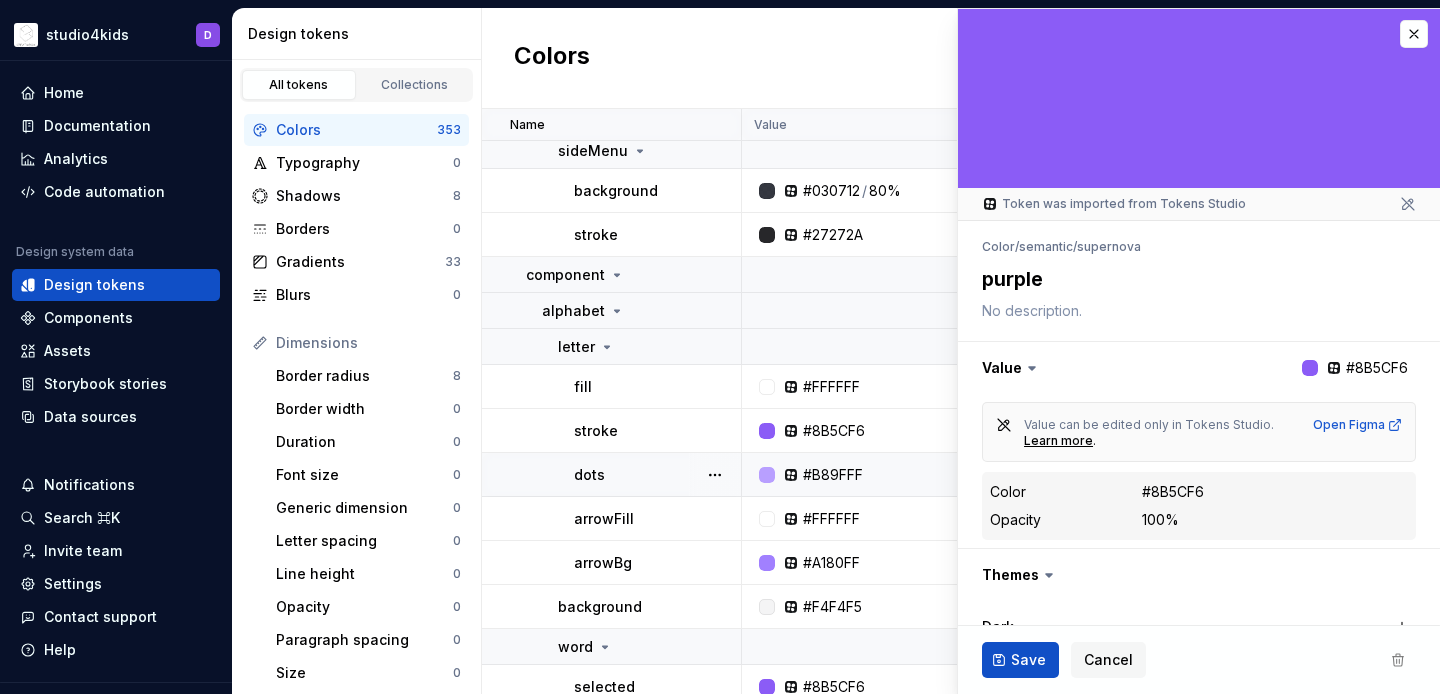 click on "dots" at bounding box center (657, 475) 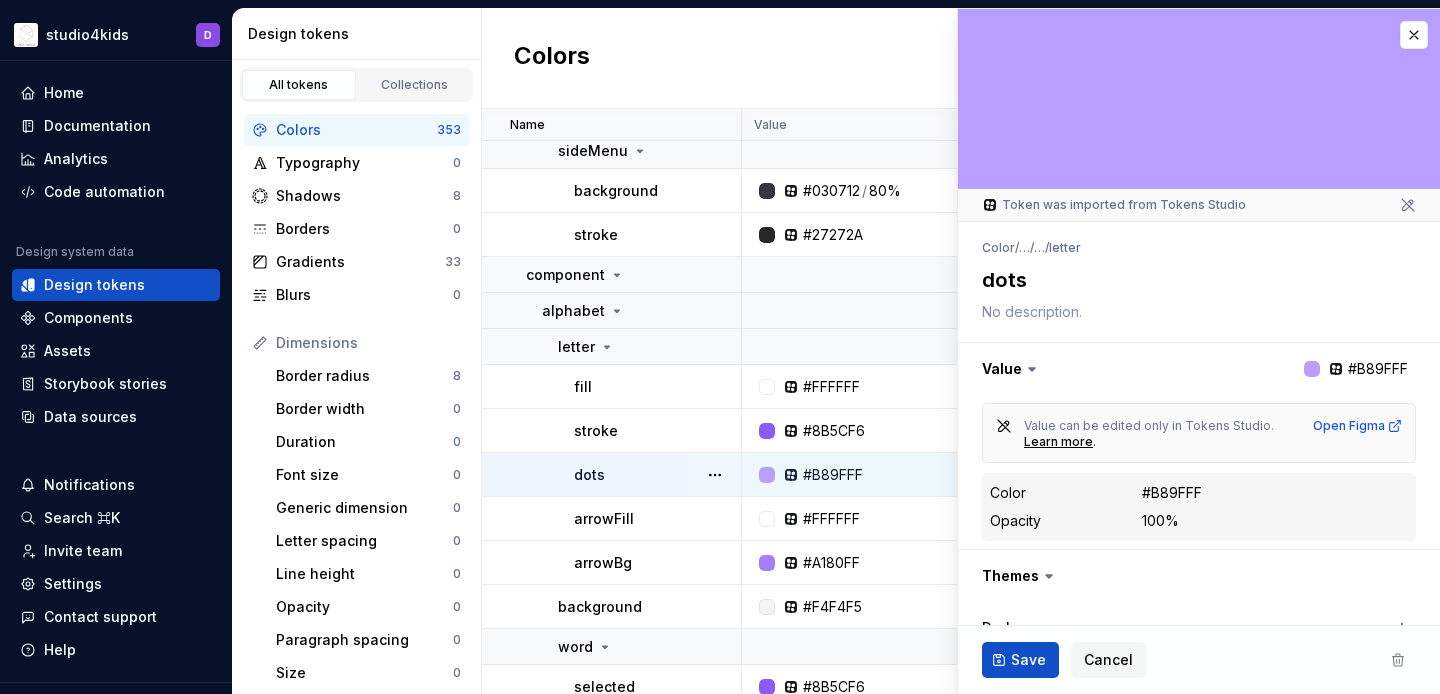 click 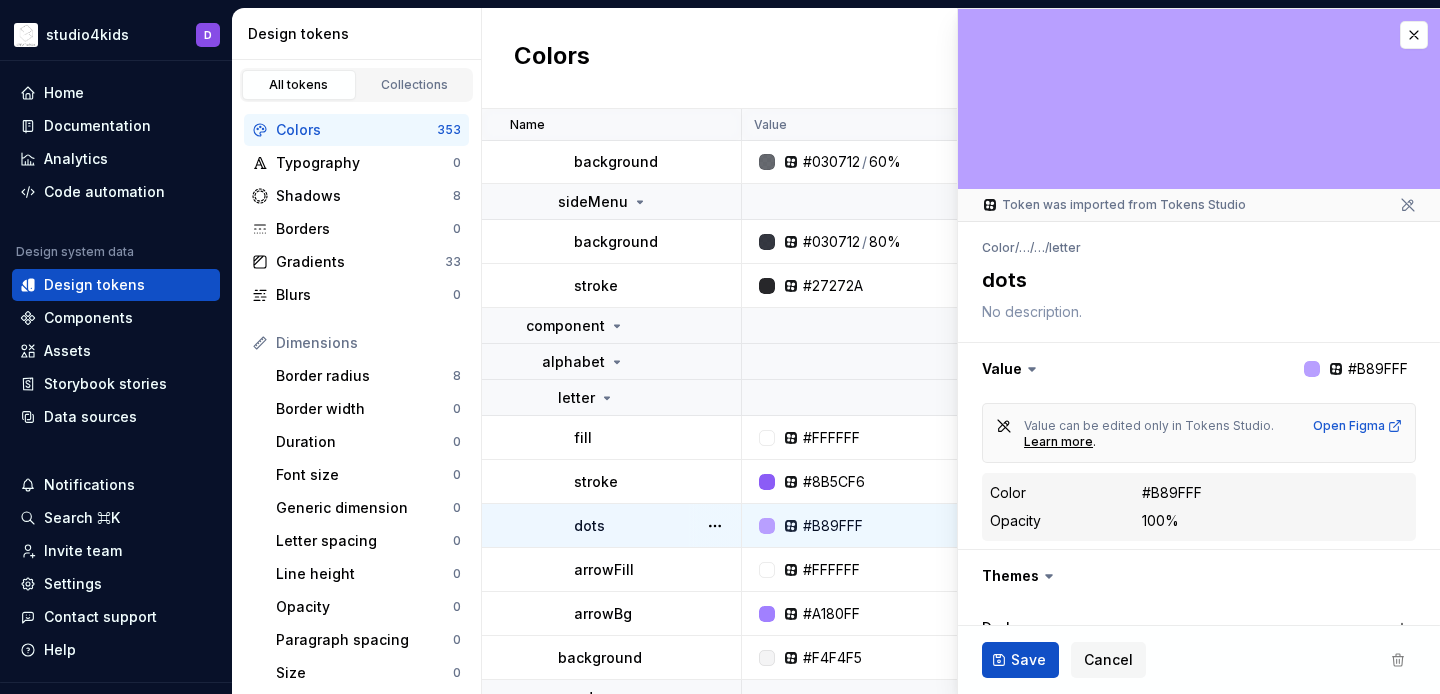 scroll, scrollTop: 699, scrollLeft: 0, axis: vertical 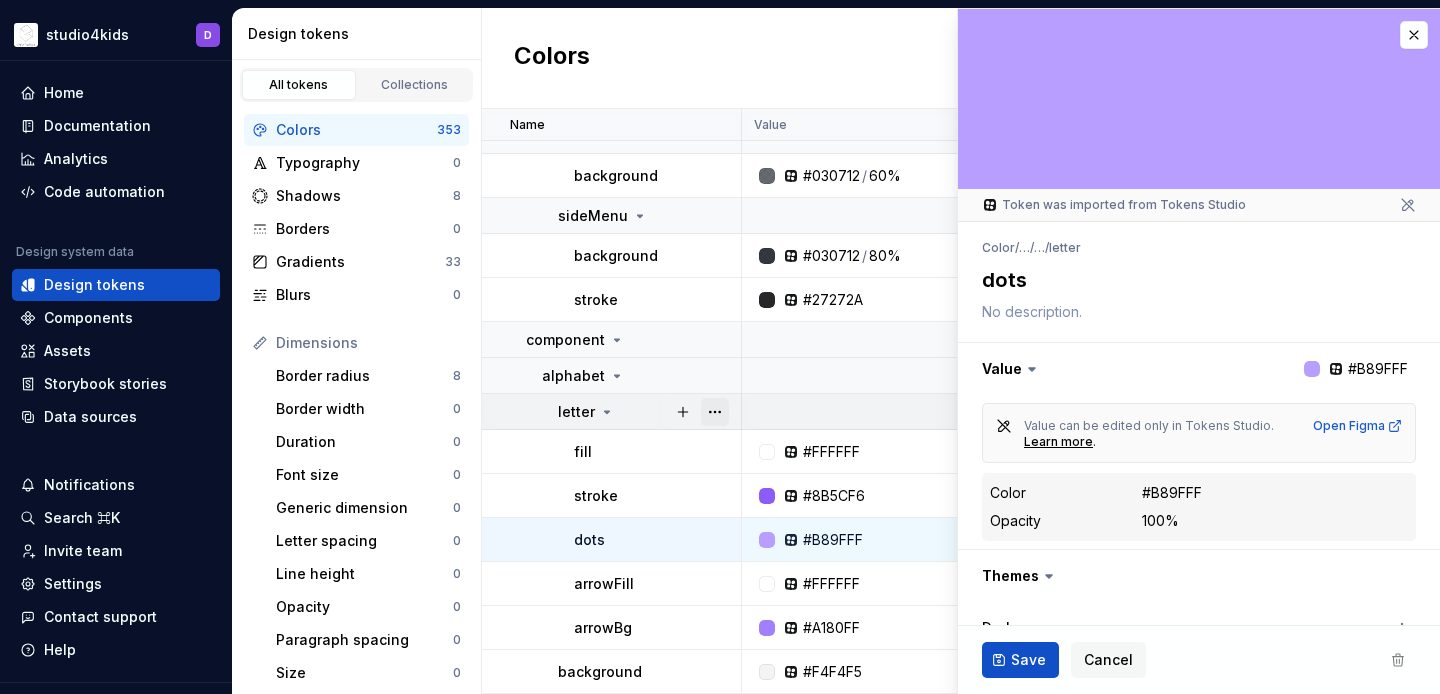 click at bounding box center [715, 412] 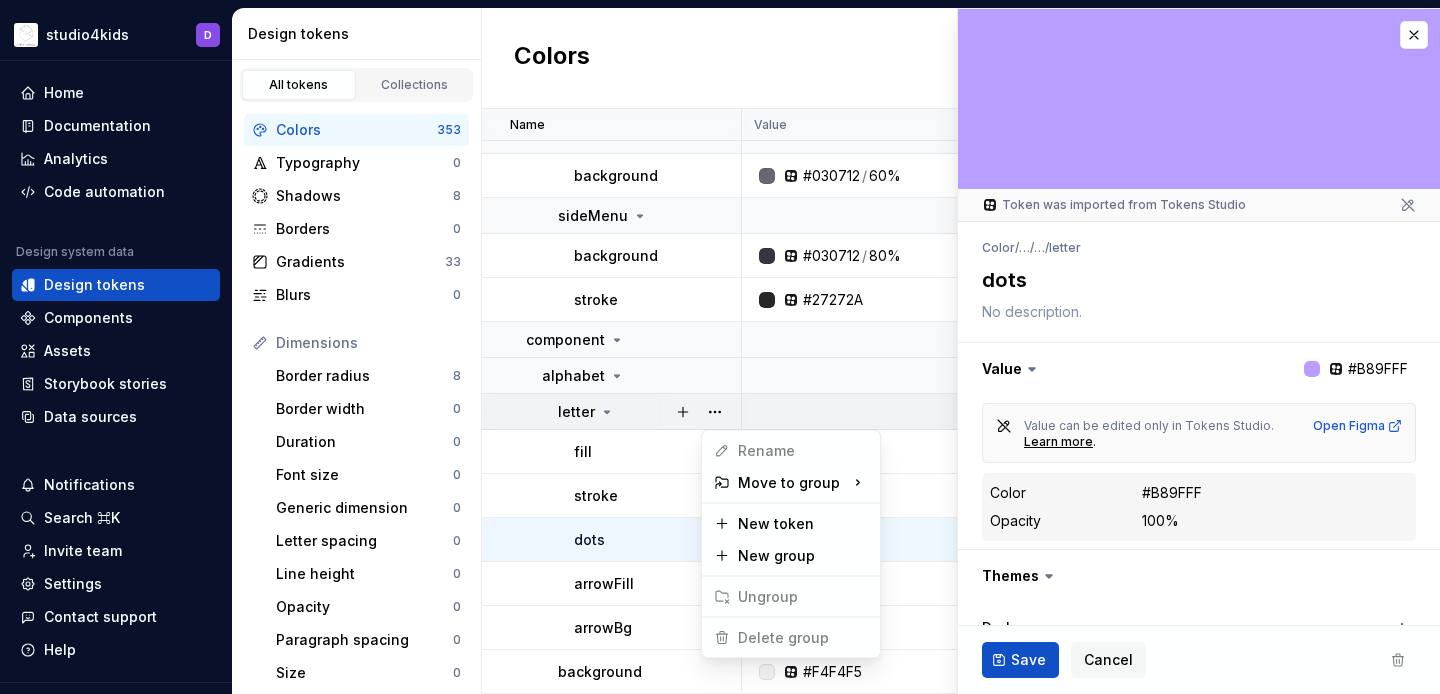 click on "studio4kids D Home Documentation Analytics Code automation Design system data Design tokens Components Assets Storybook stories Data sources Notifications Search ⌘K Invite team Settings Contact support Help Design tokens All tokens Collections Colors 353 Typography 0 Shadows 8 Borders 0 Gradients 33 Blurs 0 Dimensions Border radius 8 Border width 0 Duration 0 Font size 0 Generic dimension 0 Letter spacing 0 Line height 0 Opacity 0 Paragraph spacing 0 Size 0 Space 2 Z-index 0 Options Text decoration 0 Text case 0 Visibility 0 Strings Font family 0 Font weight/style 0 Generic string 0 Product copy 0 Colors New token Name Value Dark Token set Description Last updated shadow #67F7BE None None 4 days ago violet #5D43FF None None 4 days ago purple #8B5CF6 None None 4 days ago red solid #F50043 None None 4 days ago shadow #F9668E None None 4 days ago surface parent background #030712 / 80% None None 4 days ago stroke #27272A None None 4 days ago bottomMenu background #030712 / 60% None None 4 days ago sideMenu /" at bounding box center [720, 347] 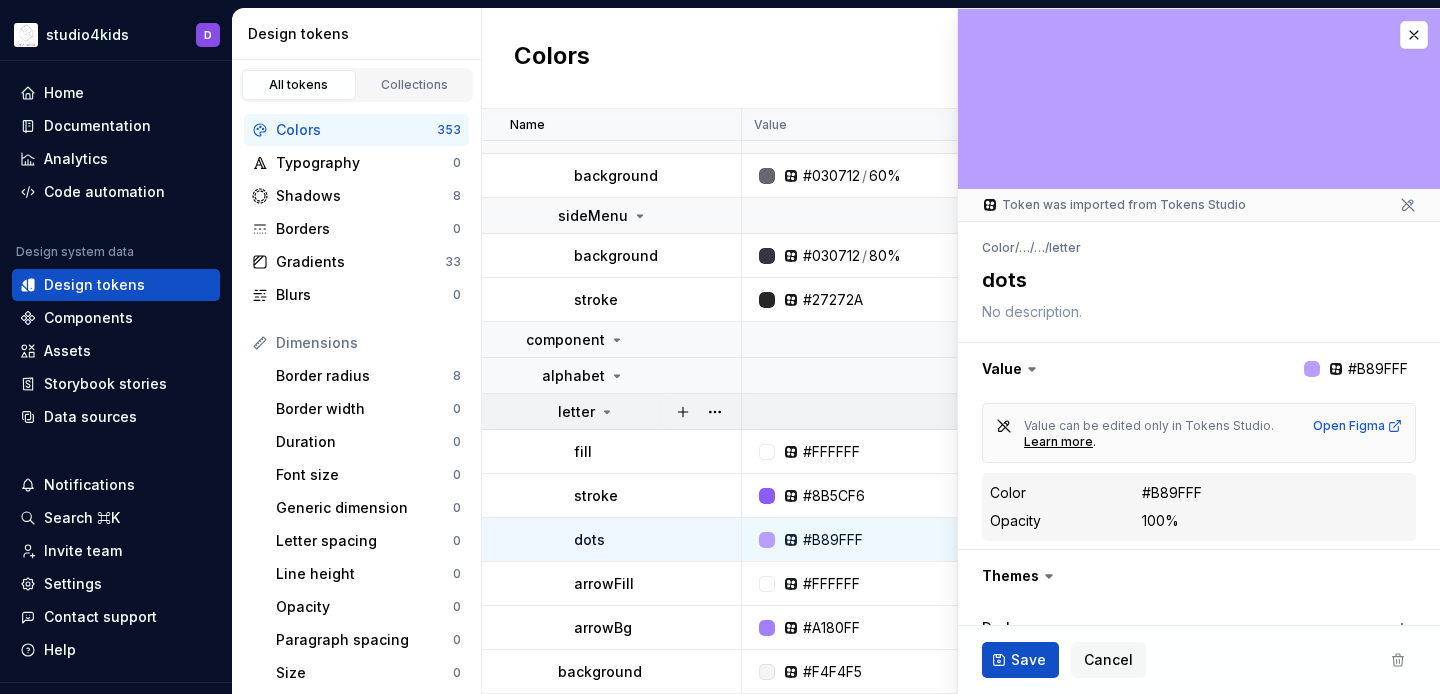click on "letter" at bounding box center (649, 412) 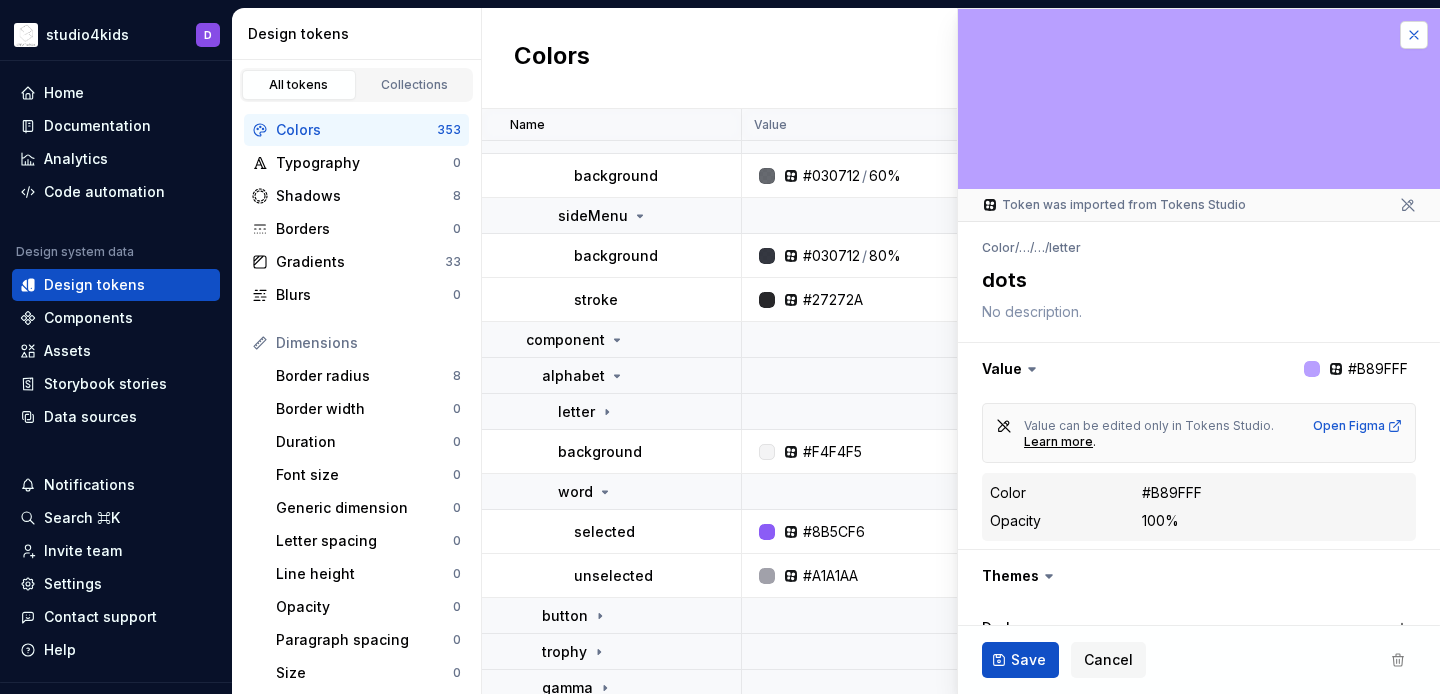 click at bounding box center [1414, 35] 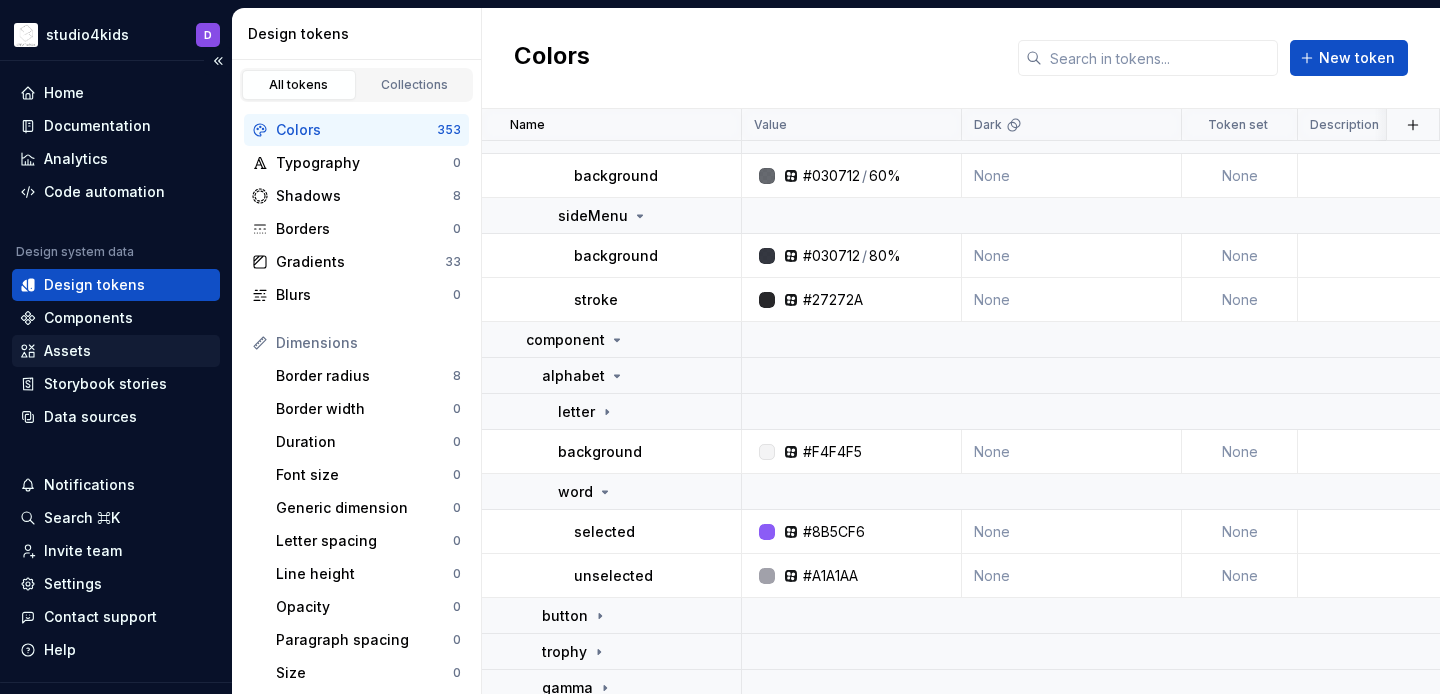 click on "Assets" at bounding box center [67, 351] 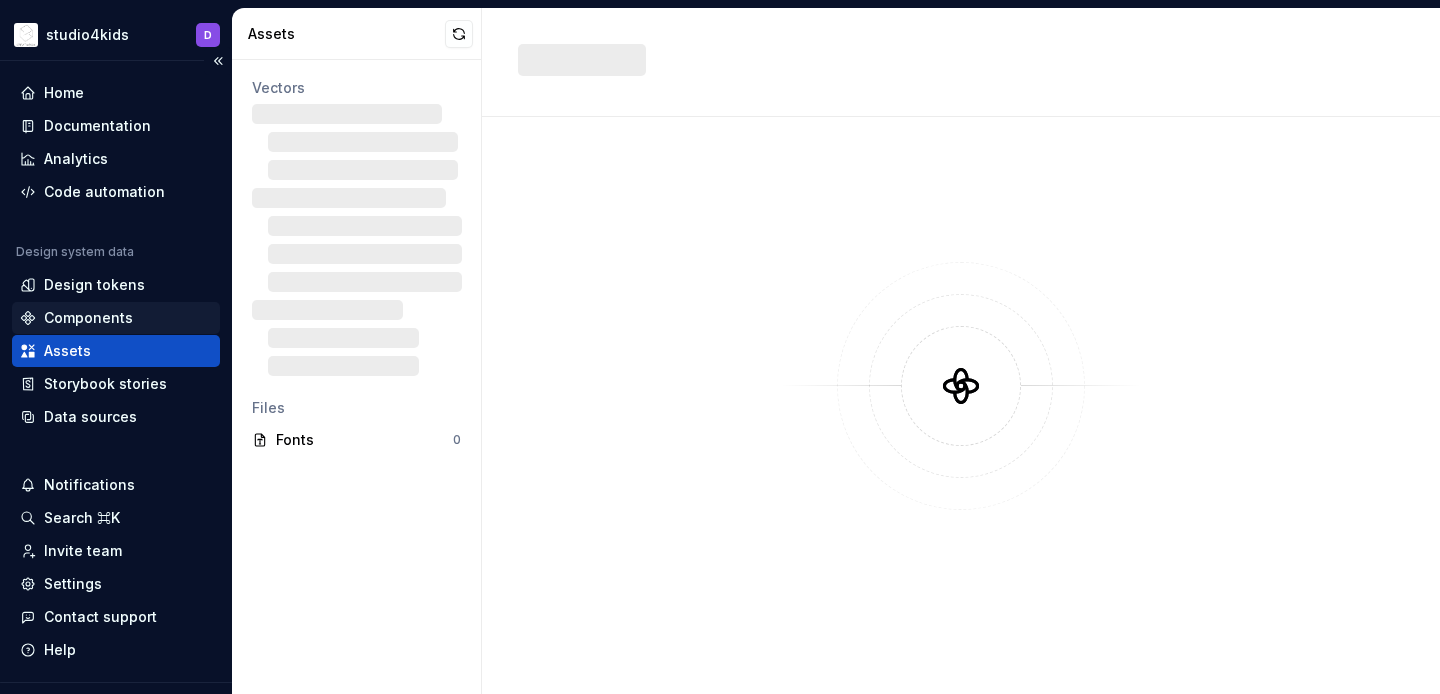click on "Components" at bounding box center [116, 318] 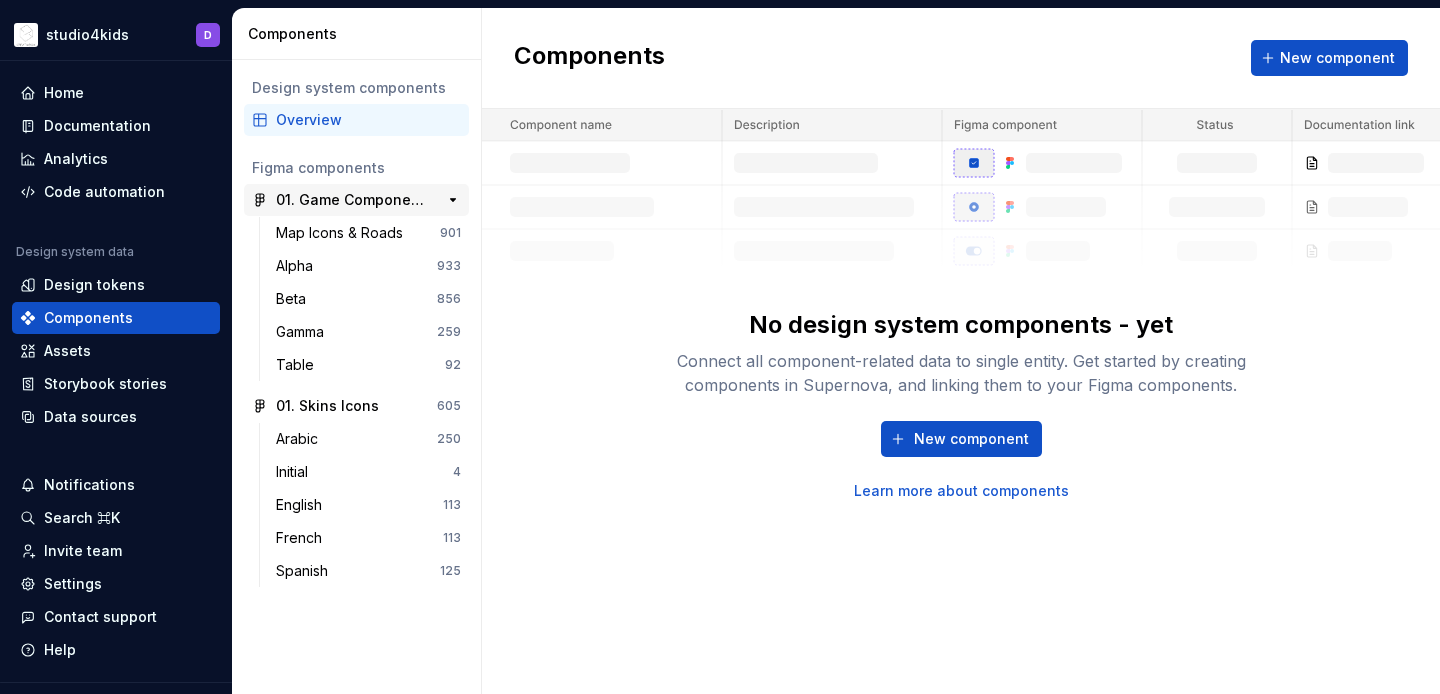 click on "01. Game Components Exportables" at bounding box center [350, 200] 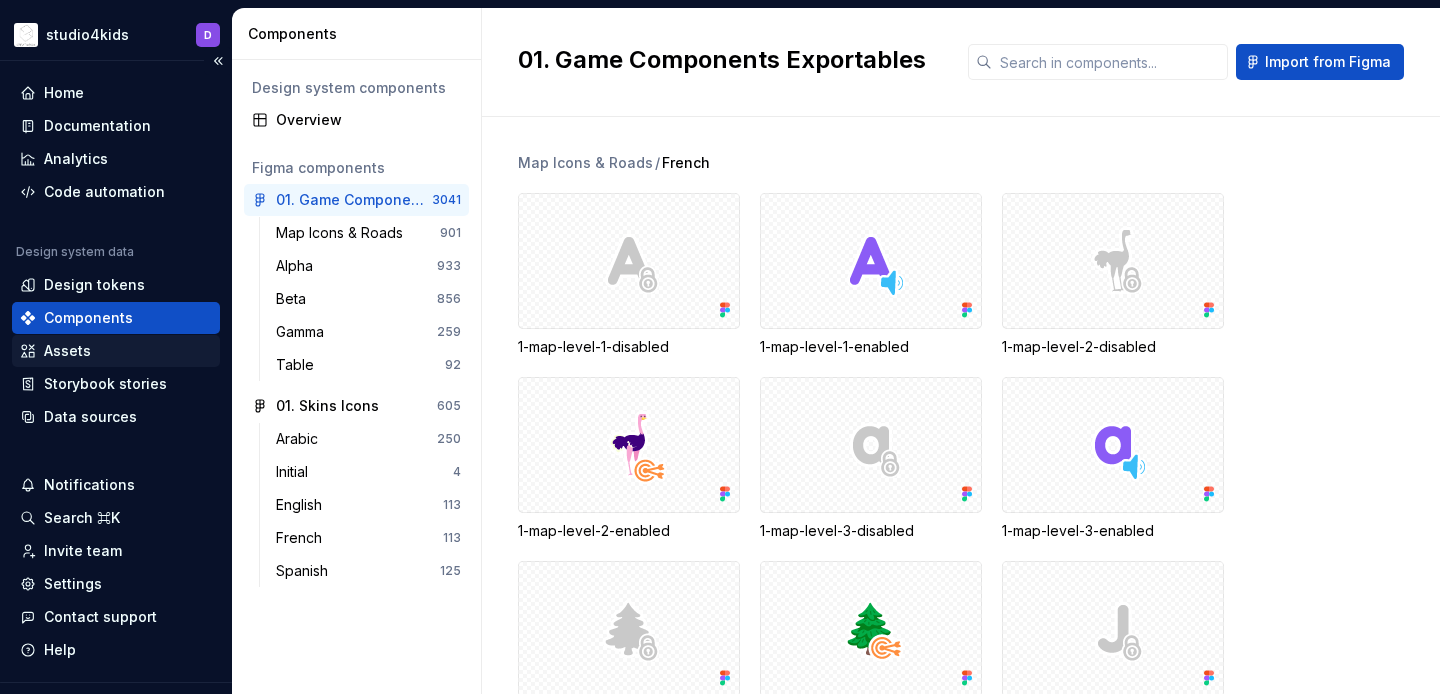 click on "Assets" at bounding box center [116, 351] 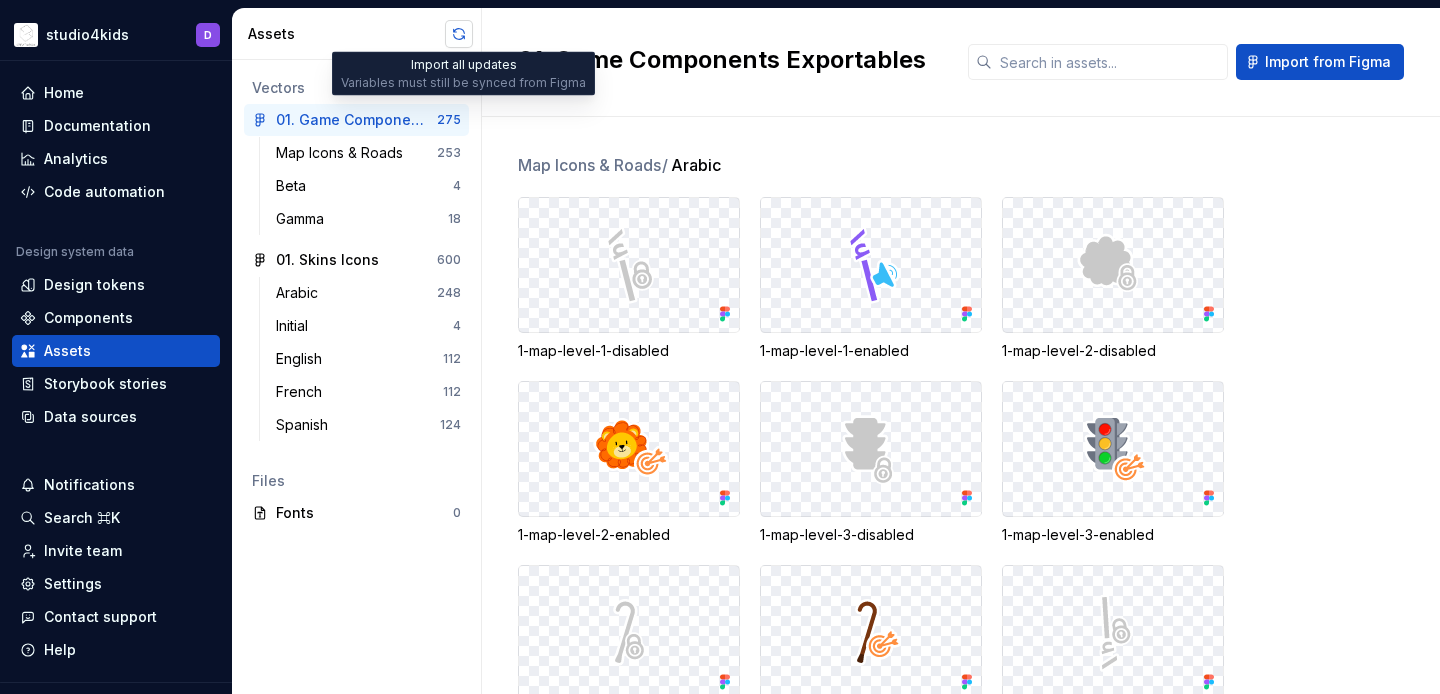 click at bounding box center [459, 34] 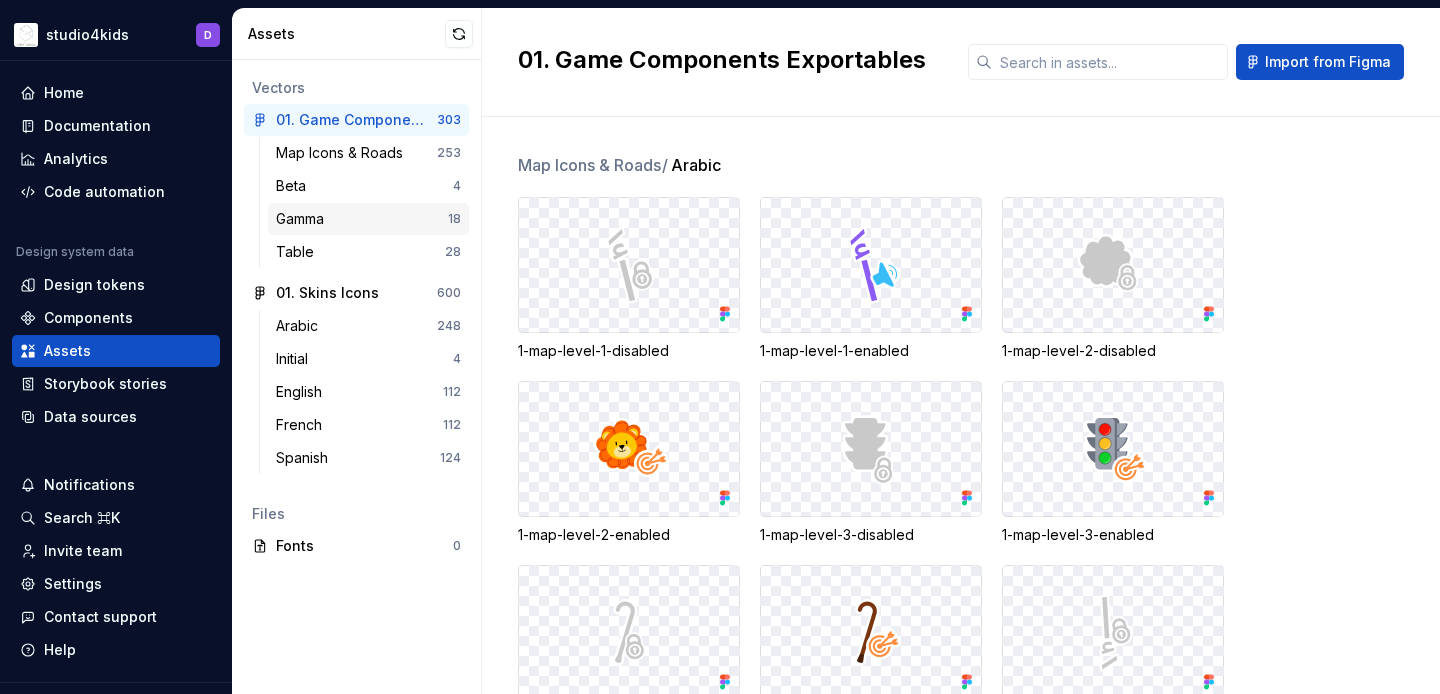 click on "Gamma" at bounding box center (304, 219) 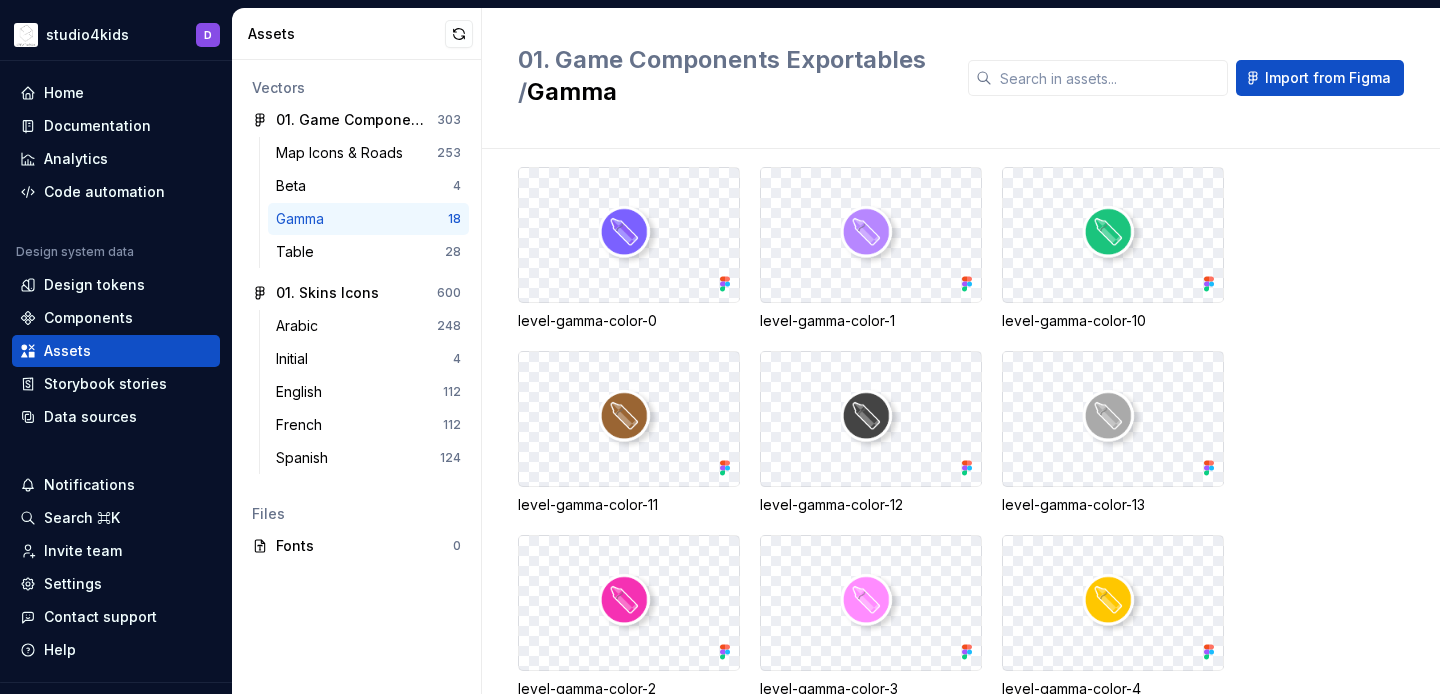 scroll, scrollTop: 67, scrollLeft: 0, axis: vertical 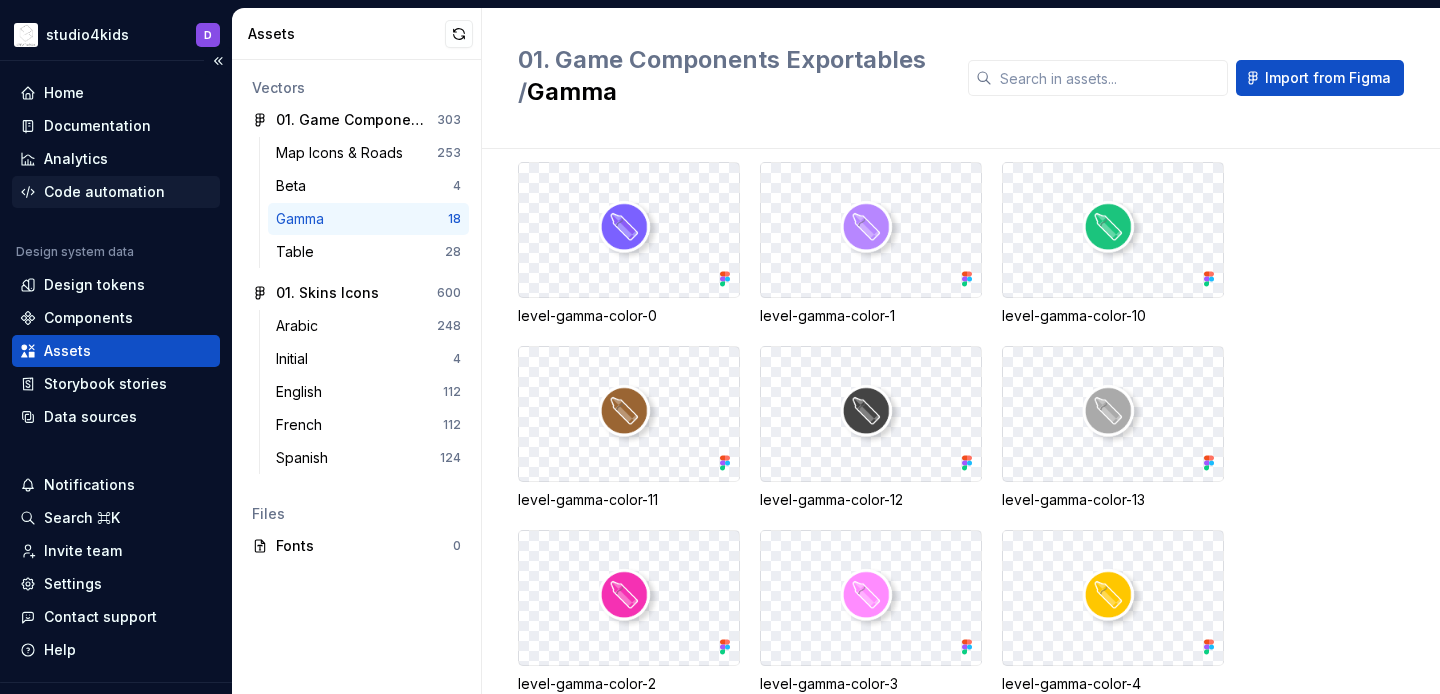 click on "Code automation" at bounding box center [104, 192] 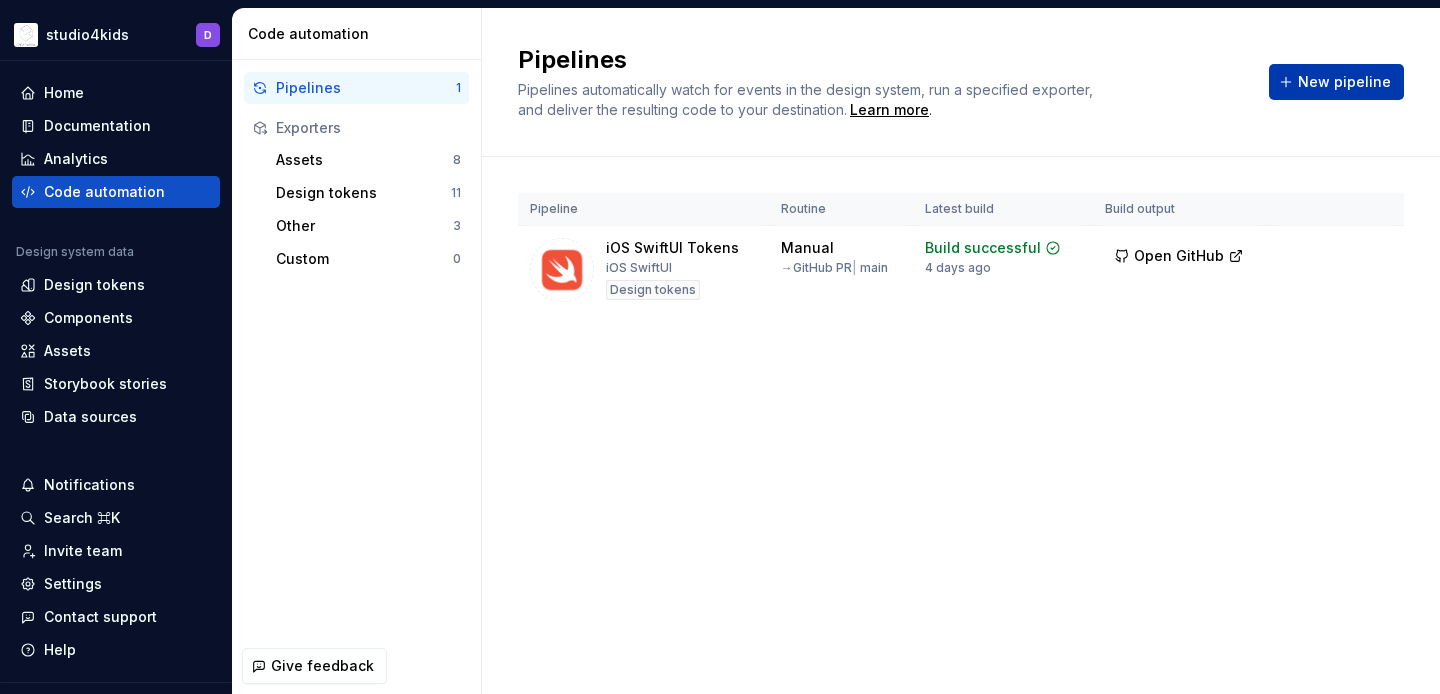 click on "New pipeline" at bounding box center [1344, 82] 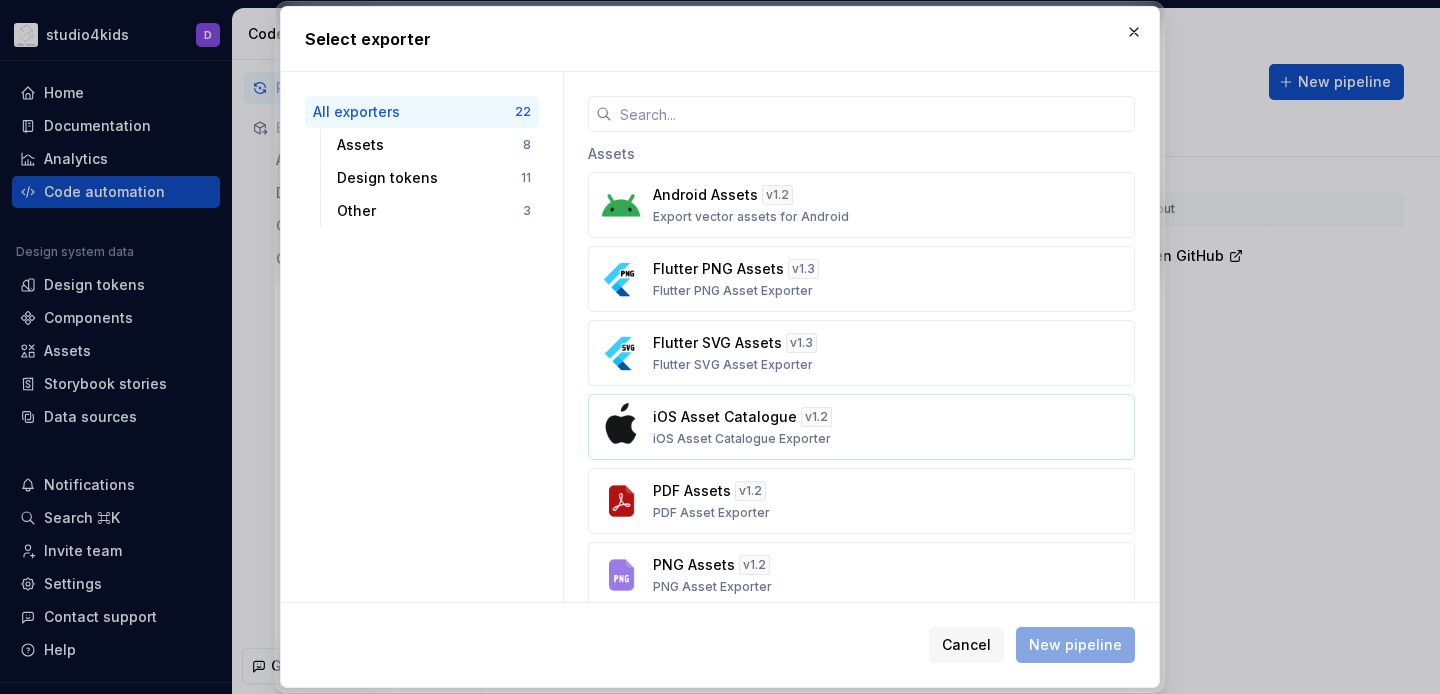 click on "iOS Asset Catalogue v 1.2 iOS Asset Catalogue Exporter" at bounding box center (855, 427) 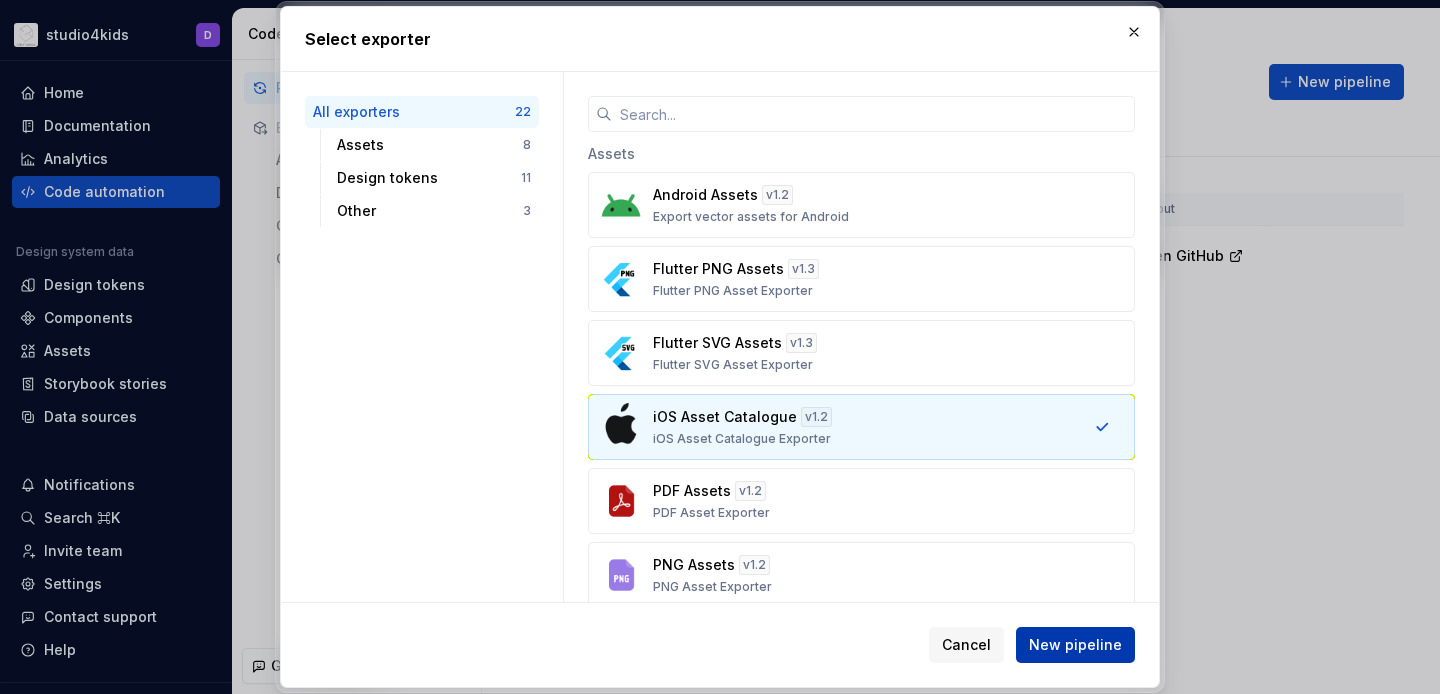 click on "New pipeline" at bounding box center [1075, 645] 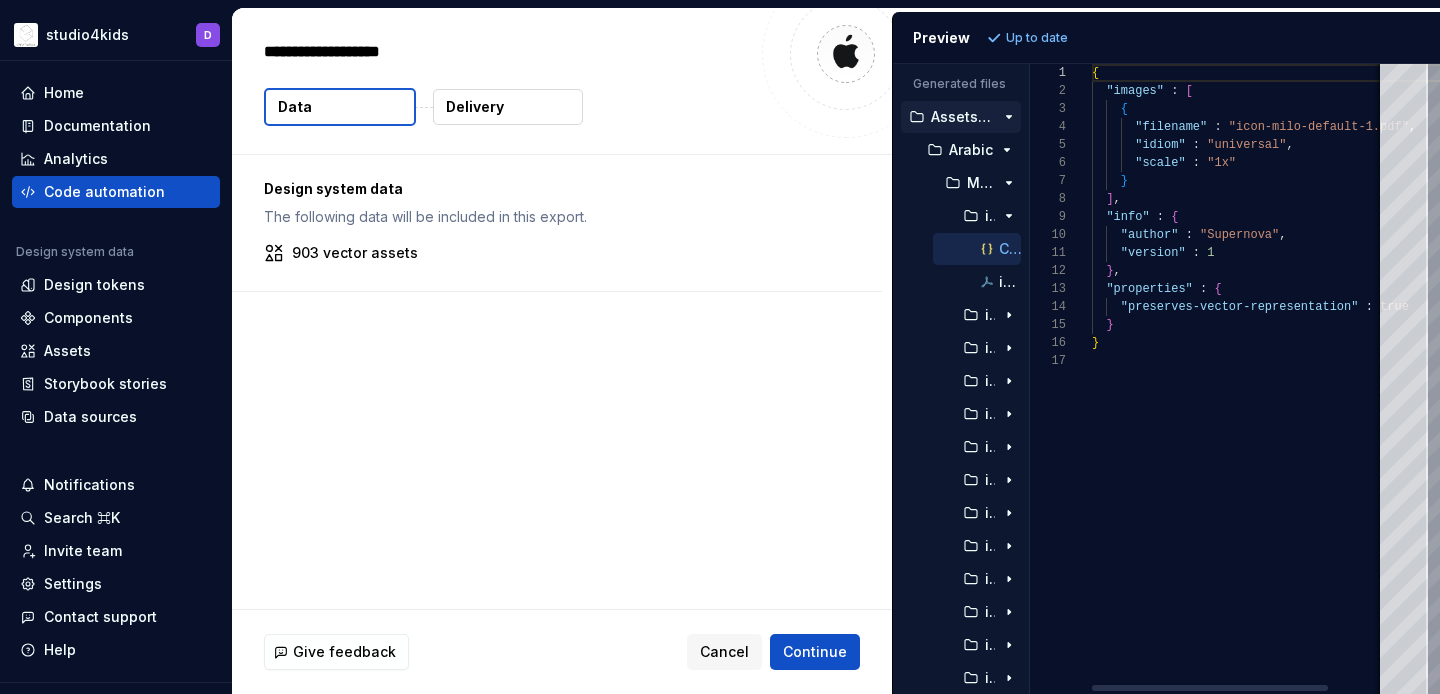 type on "*" 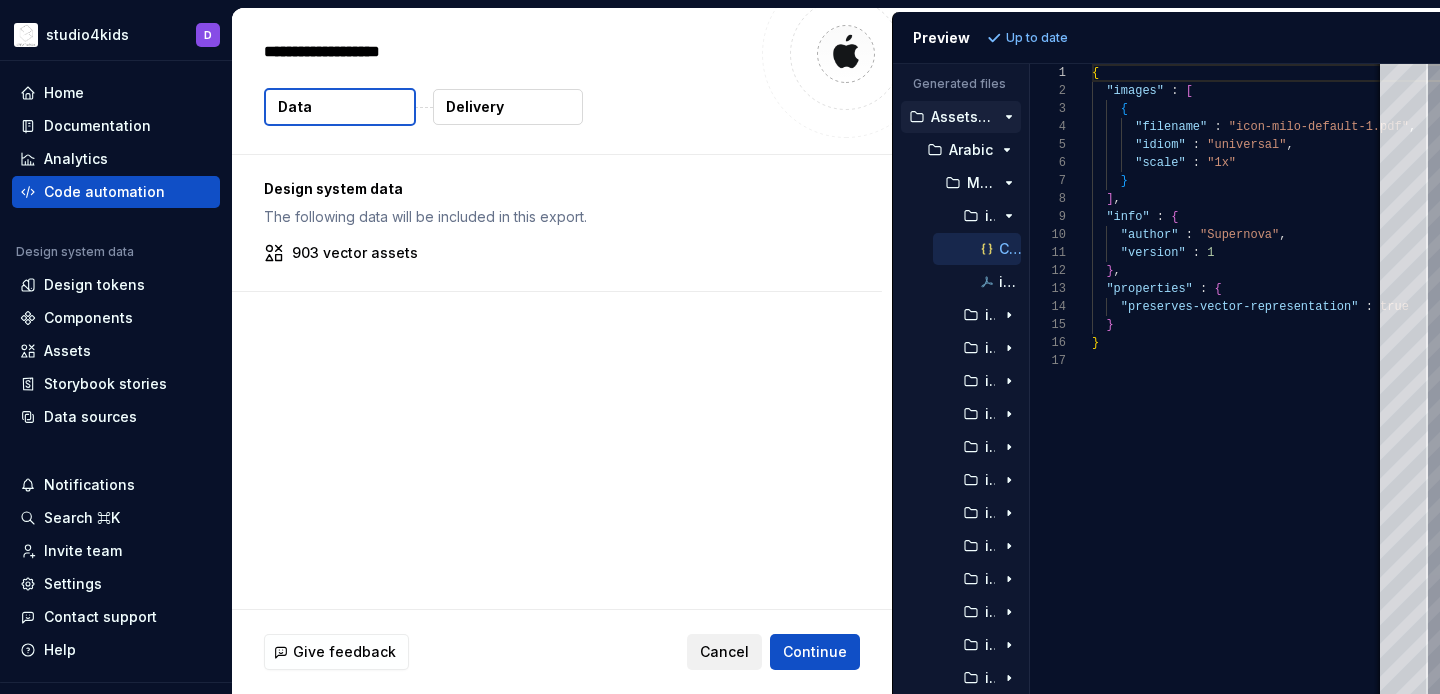 click on "Cancel" at bounding box center [724, 652] 